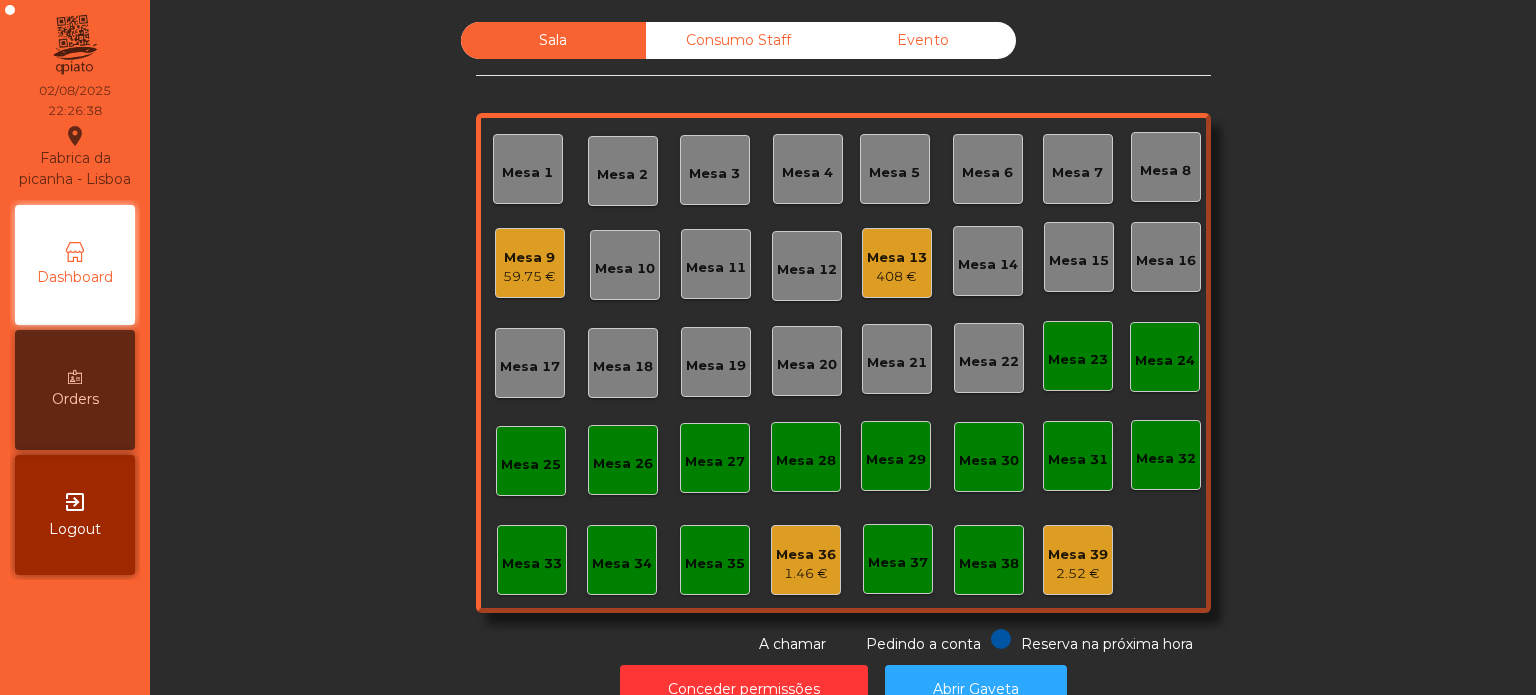 scroll, scrollTop: 0, scrollLeft: 0, axis: both 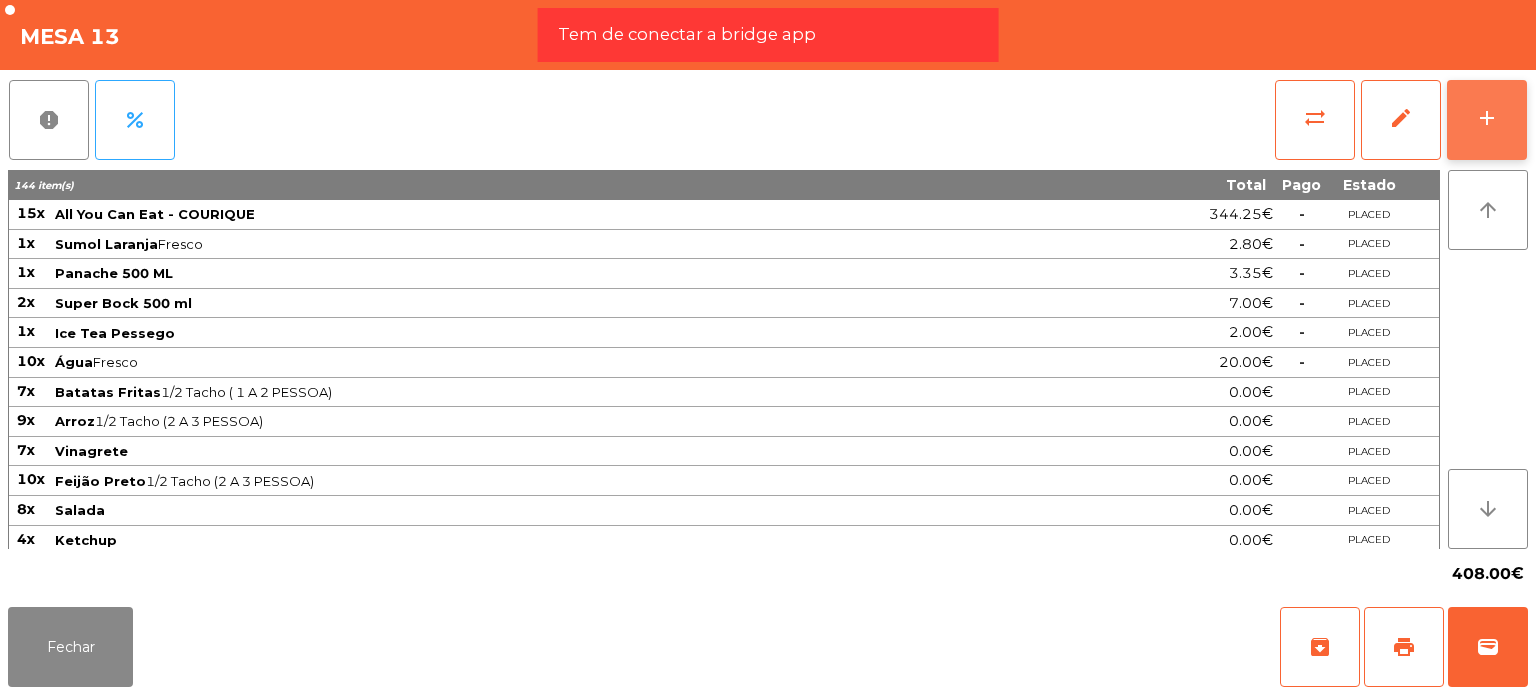 click on "add" 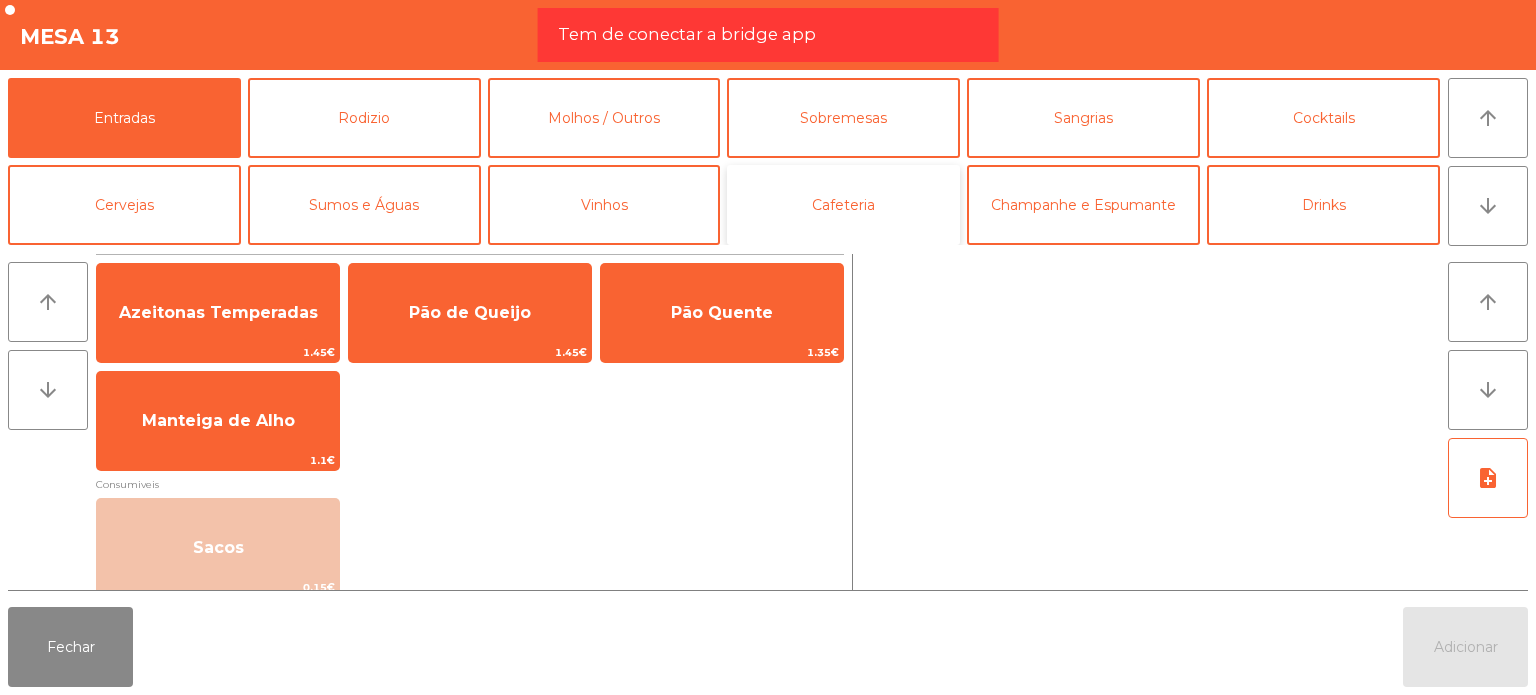click on "Cafeteria" 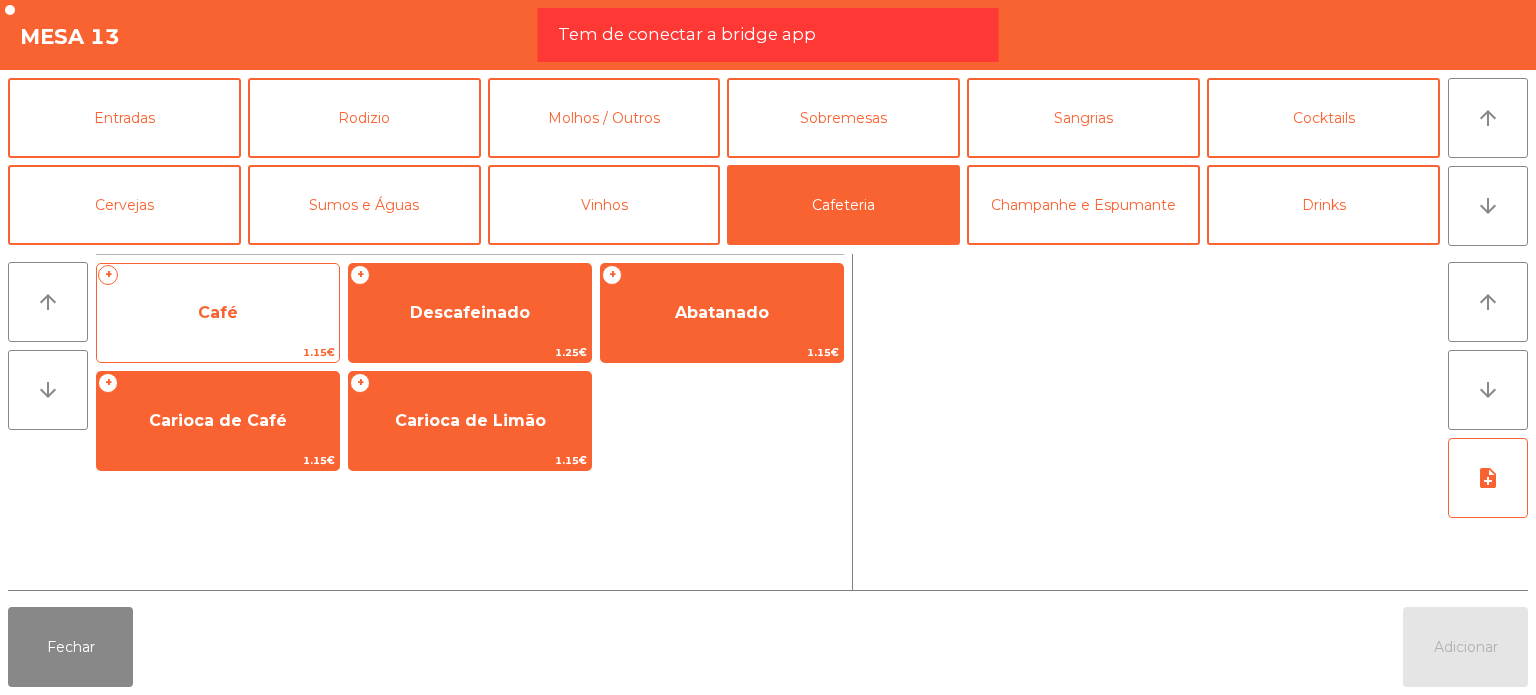 click on "Café" 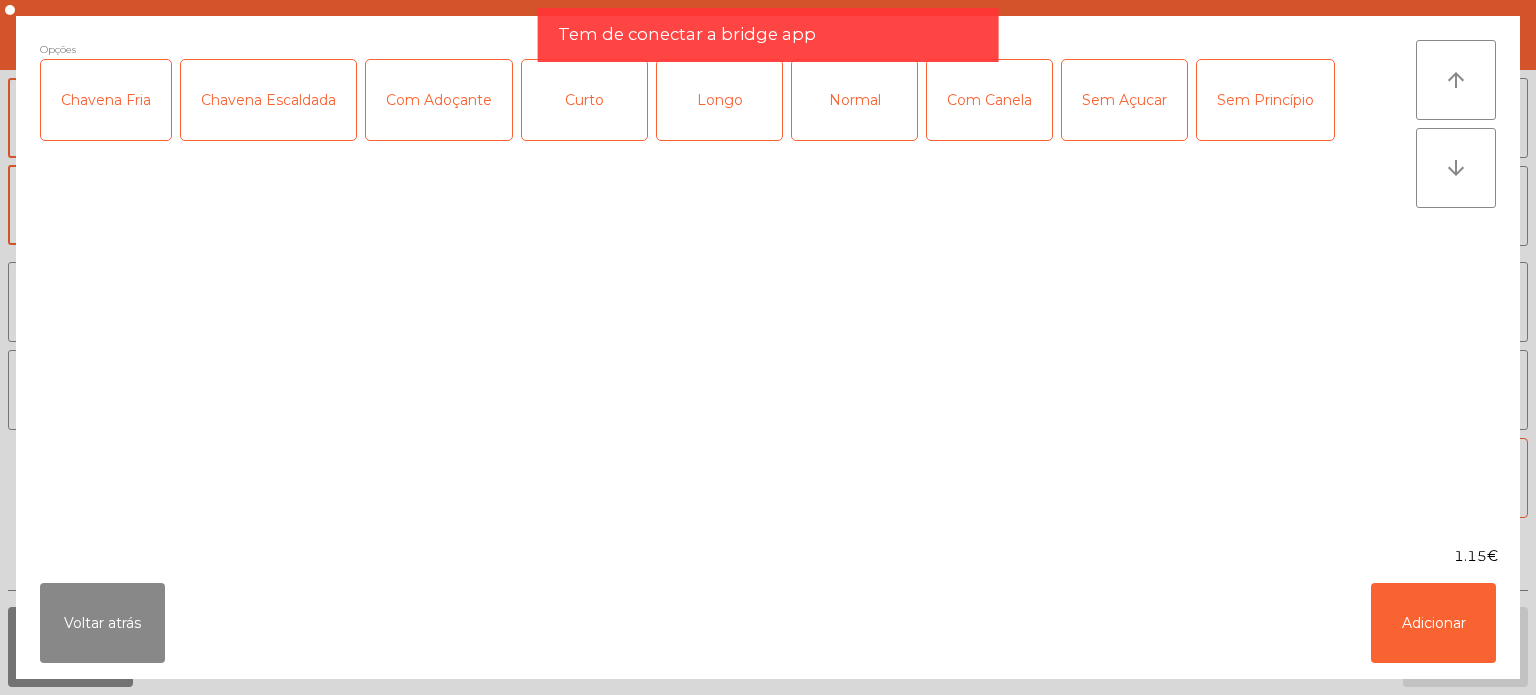 click on "Normal" 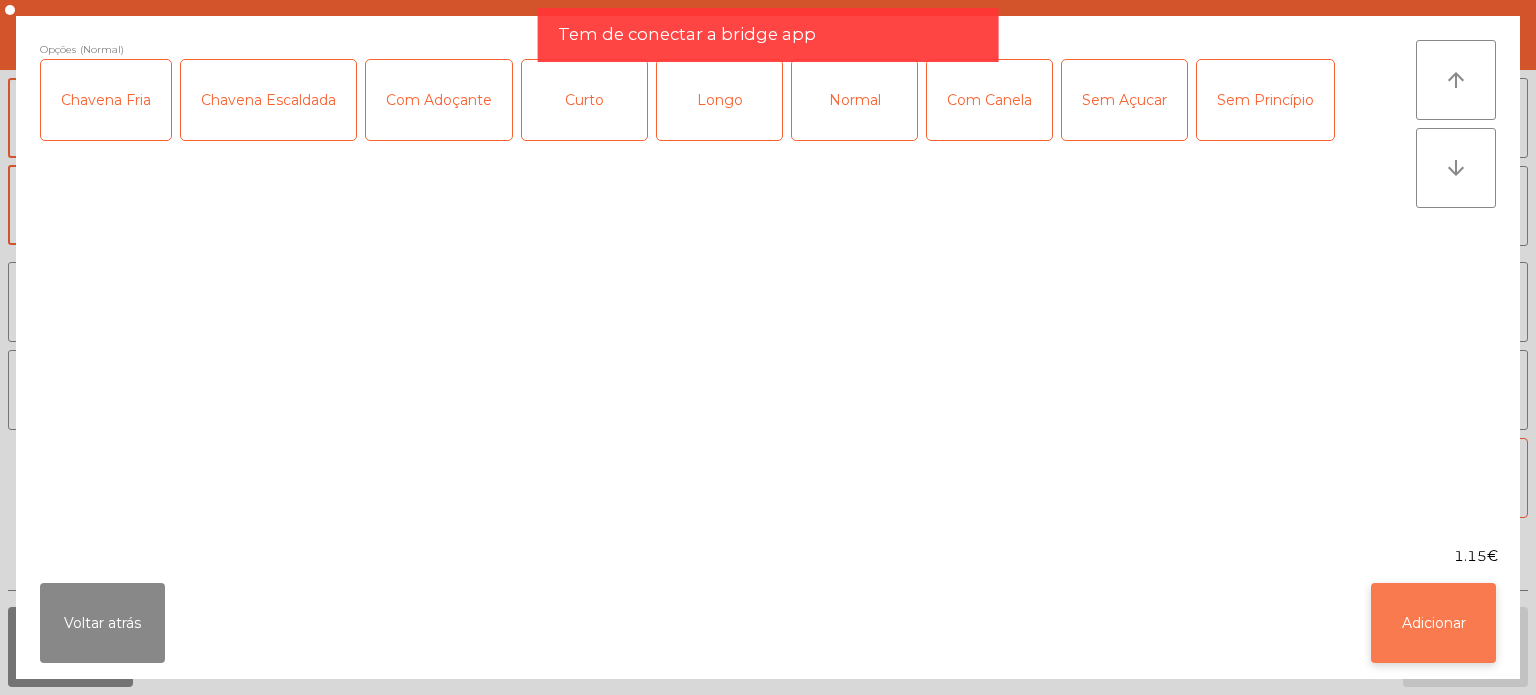 click on "Adicionar" 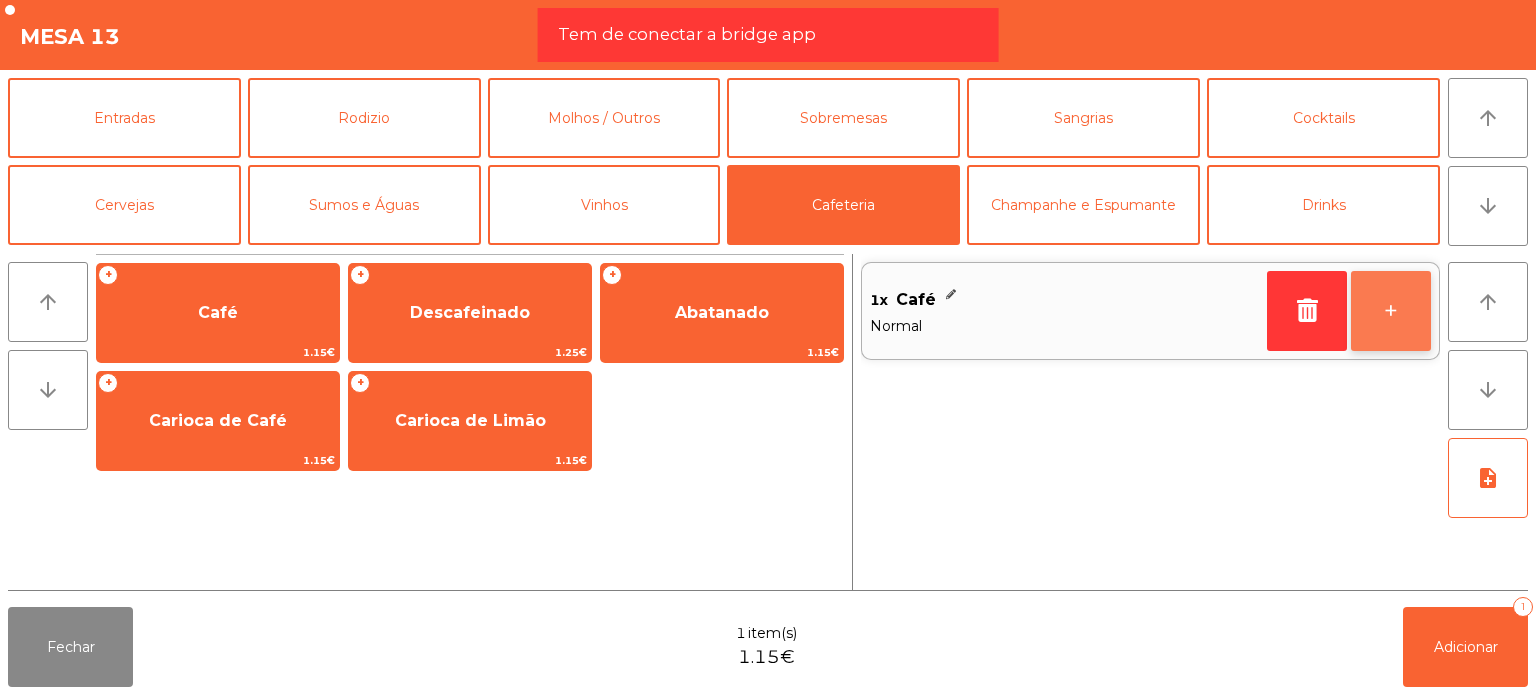 click on "+" 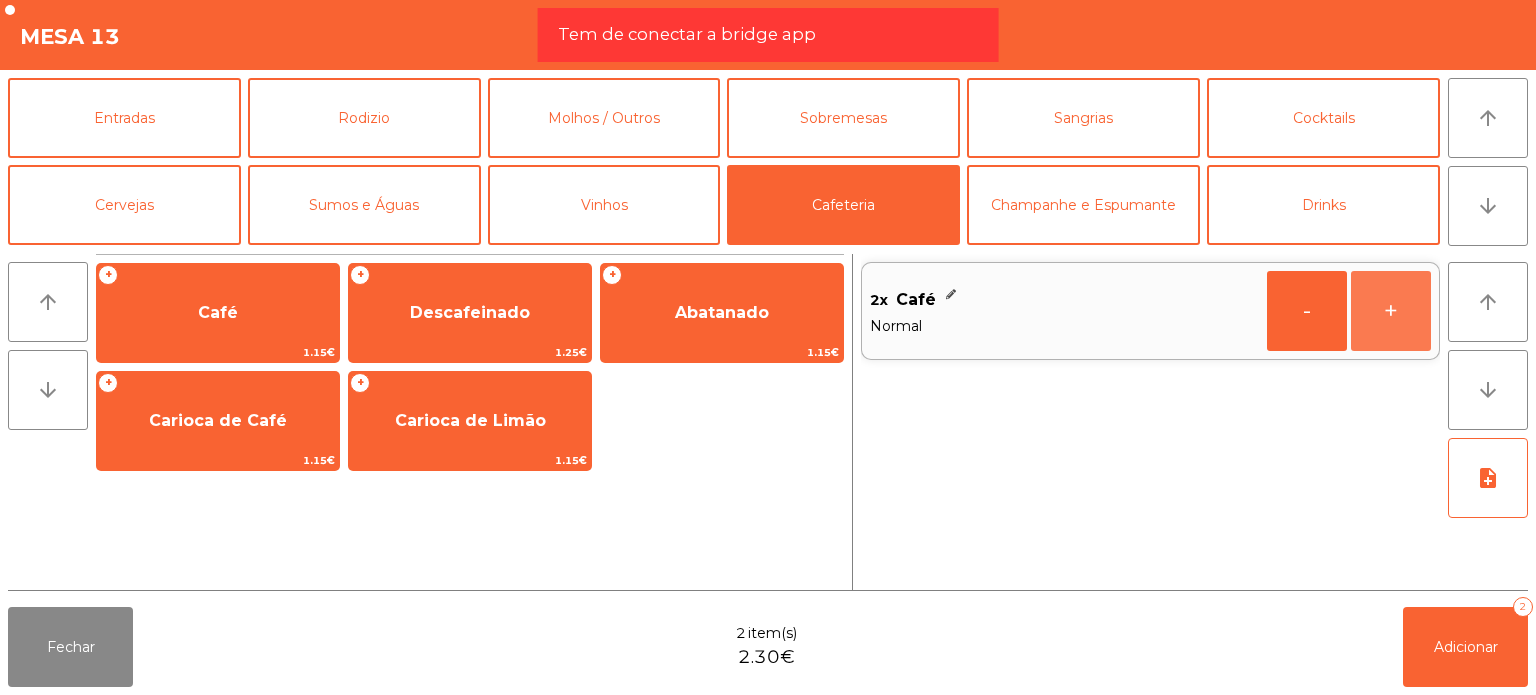 click on "+" 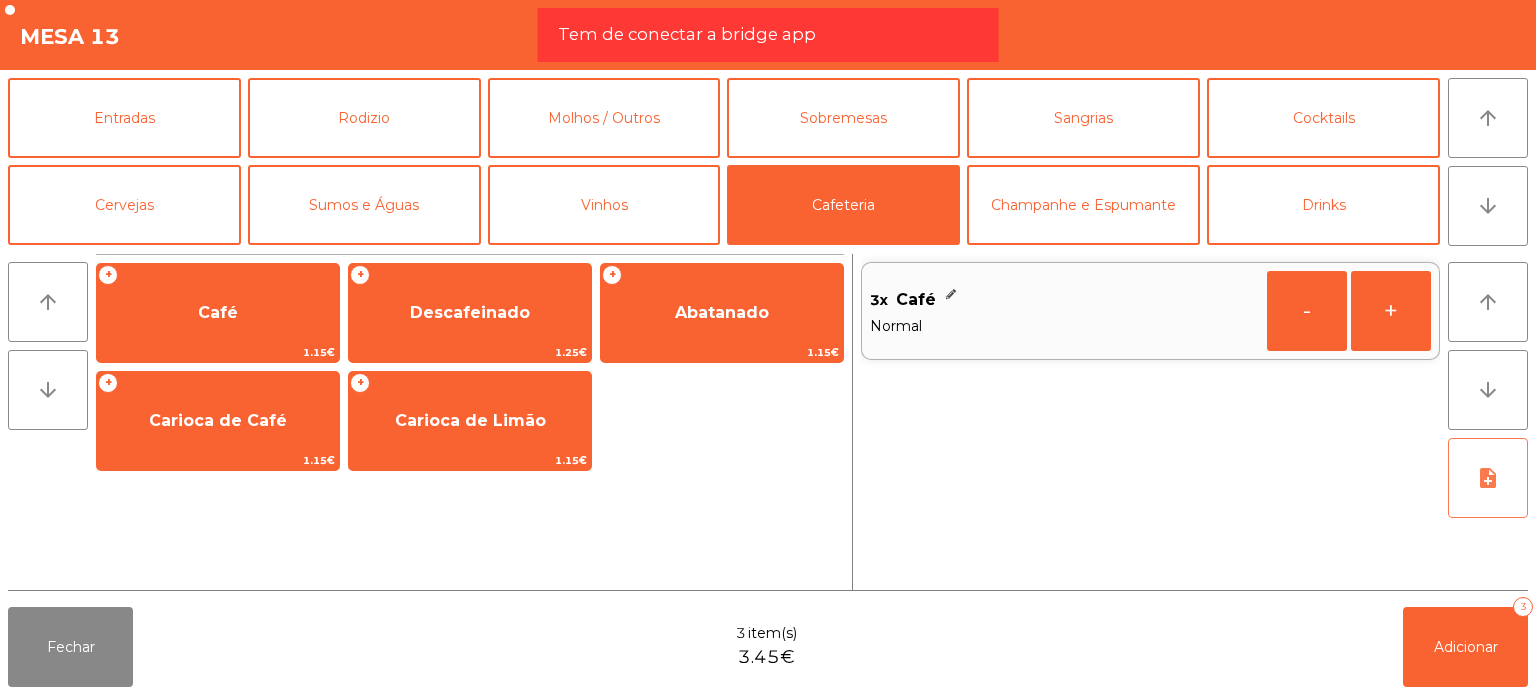 click on "note_add" 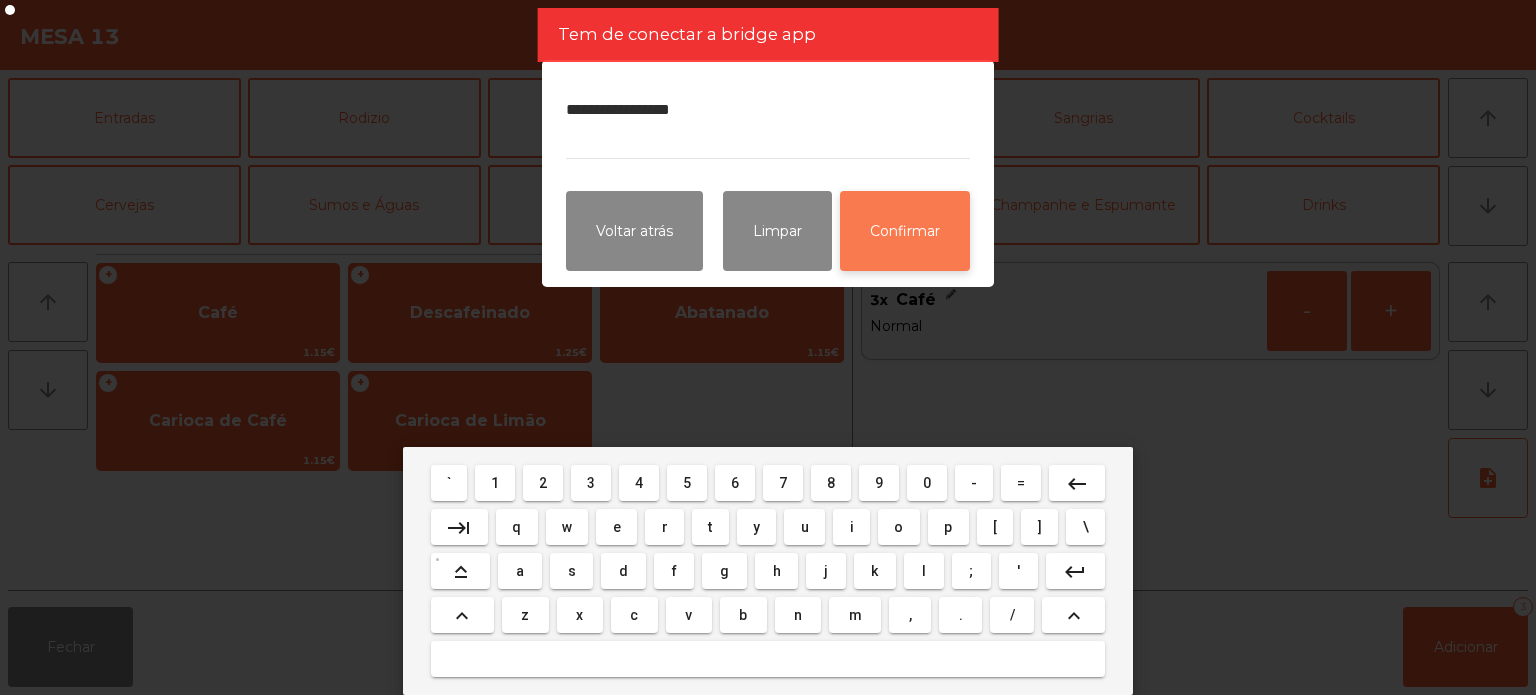 type on "**********" 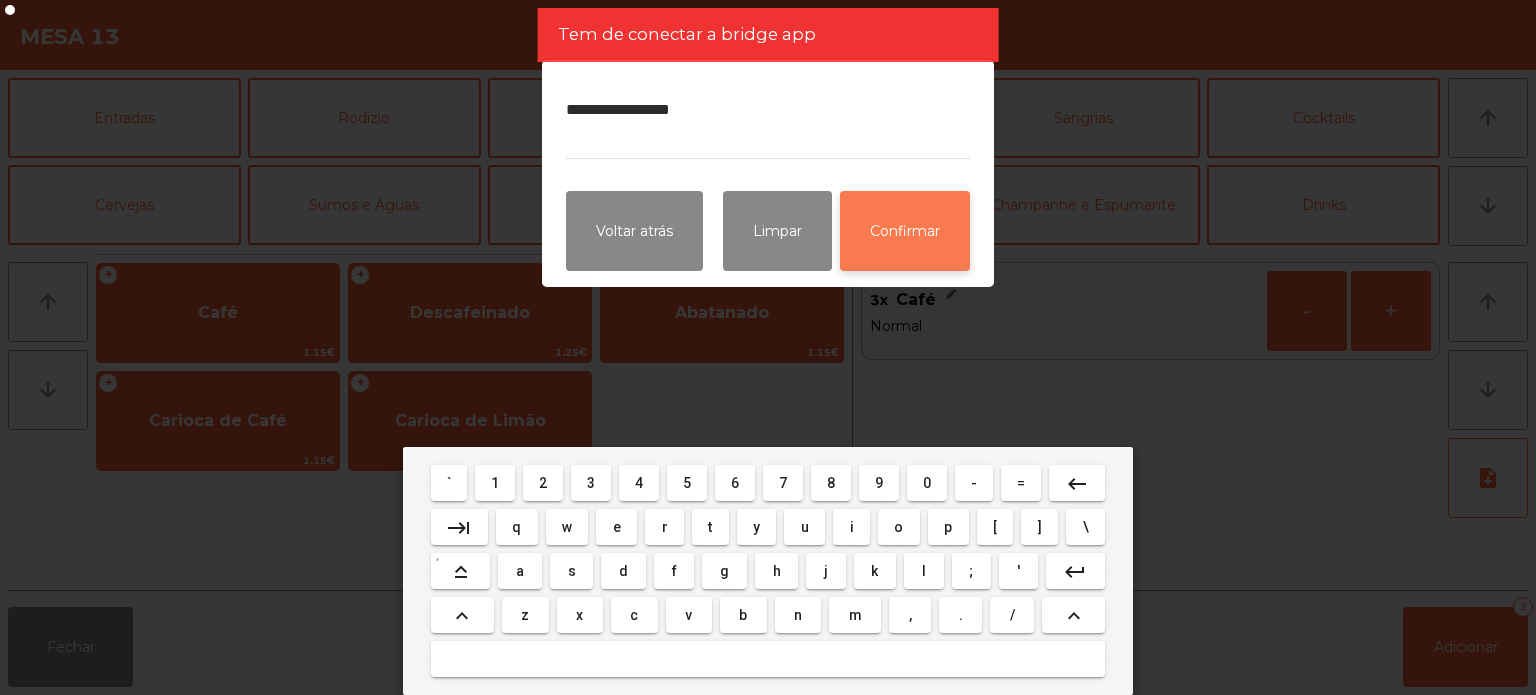 click on "Confirmar" 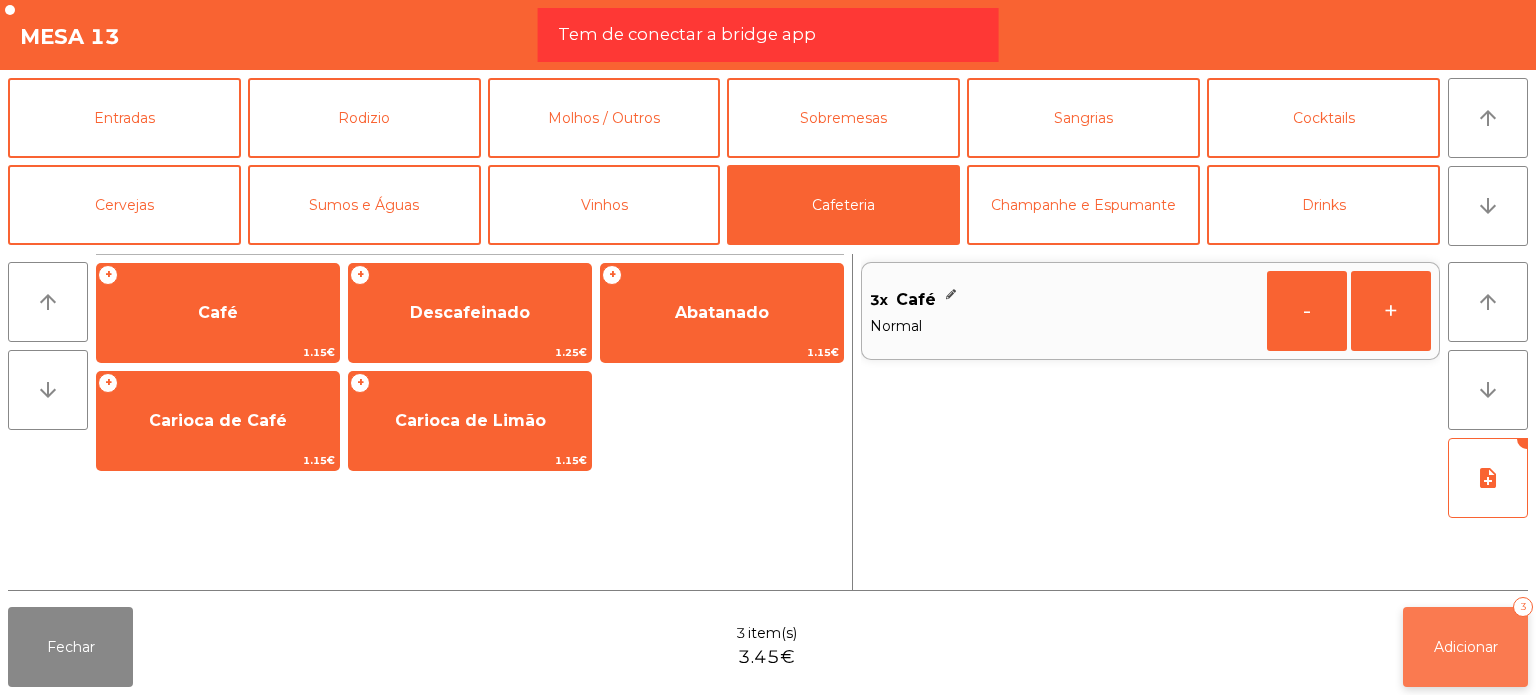 click on "Adicionar   3" 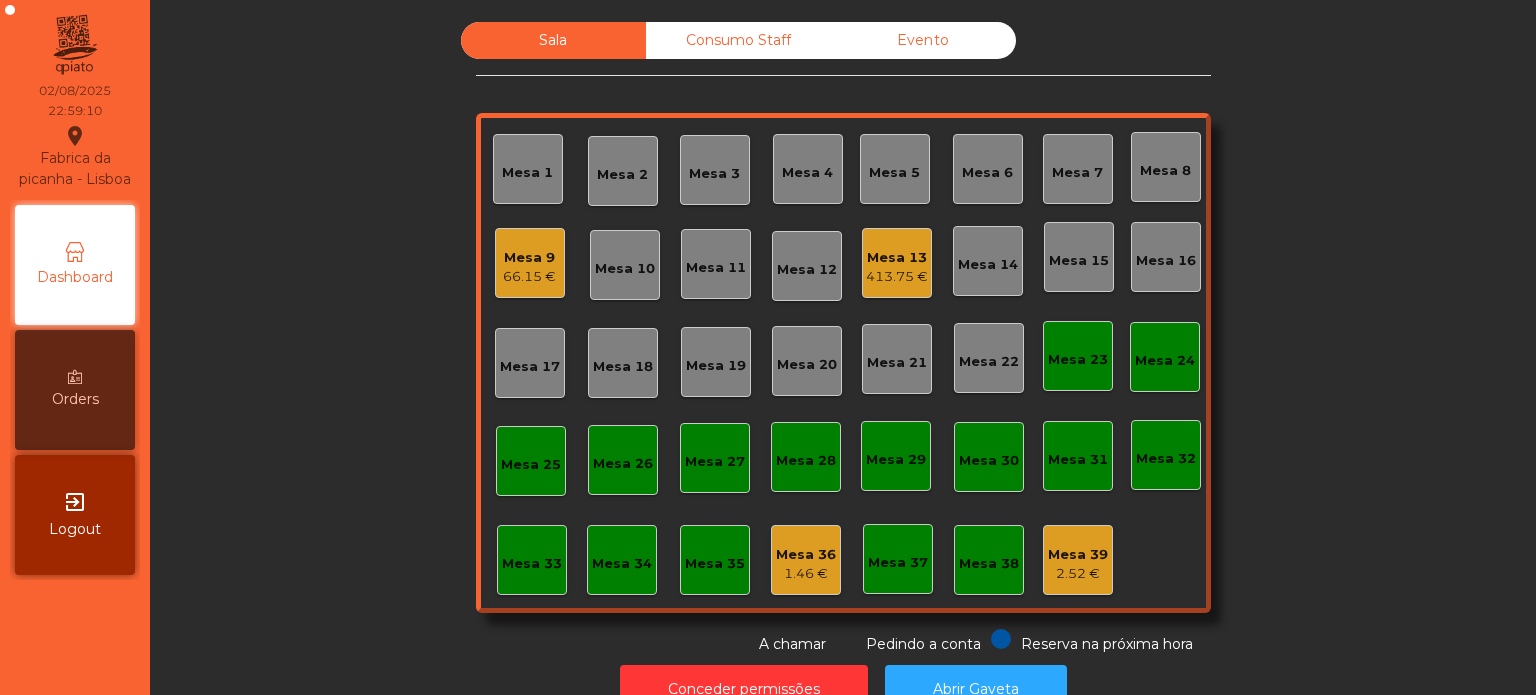 click on "Fabrica da picanha - [CITY] location_on 02/08/2025 Dashboard Orders exit_to_app Logout Sala Consumo [STAFF] Evento Mesa 1 Mesa 2 Mesa 3 Mesa 4 Mesa 5 Mesa 6 Mesa 7 Mesa 8 Mesa 9 66.15 € Mesa 10 Mesa 11 Mesa 12 Mesa 13 413.75 € Mesa 14 Mesa 15 Mesa 16 Mesa 17 Mesa 18 Mesa 19 Mesa 20 Mesa 21 Mesa 22 Mesa 23 Mesa 24 Mesa 25 Mesa 26 Mesa 27 Mesa 28 Mesa 29 Mesa 30 Mesa 31 Mesa 32 Mesa 33 Mesa 34 Mesa 35 Mesa 36 1.46 € Mesa 37 Mesa 38 Mesa 39 2.52 € Reserva na próxima hora Pedindo a conta A chamar Conceder permissões Abrir Gaveta" at bounding box center [768, 347] 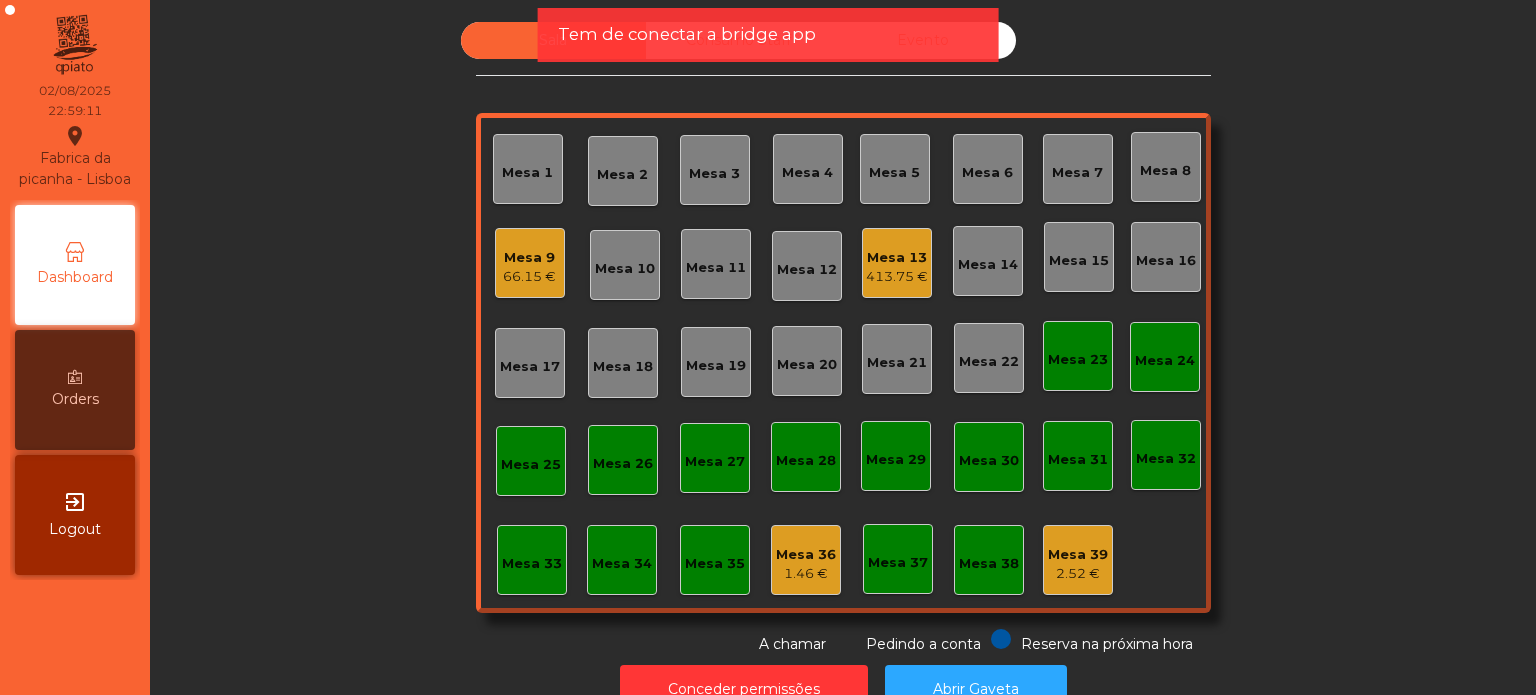 click on "Tem de conectar a bridge app" 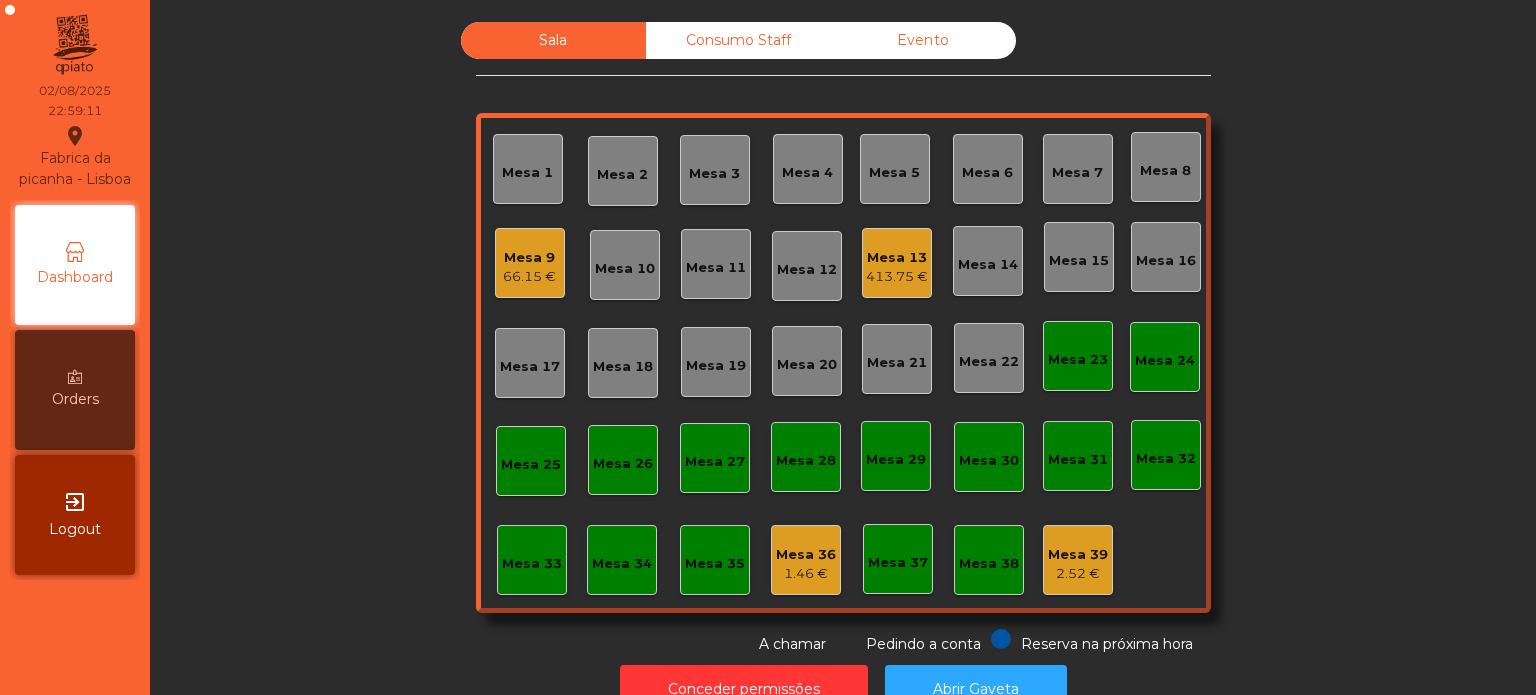 click on "Sala" 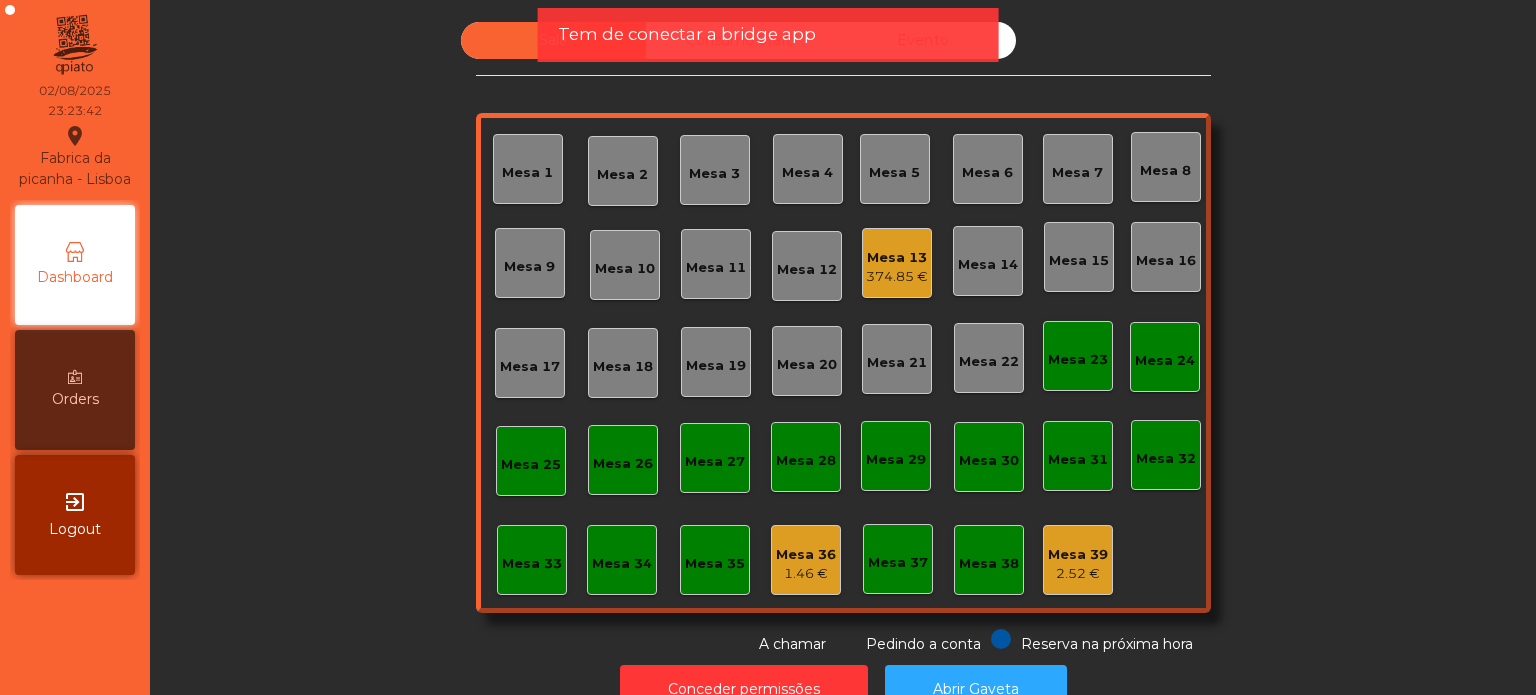 click on "1.46 €" 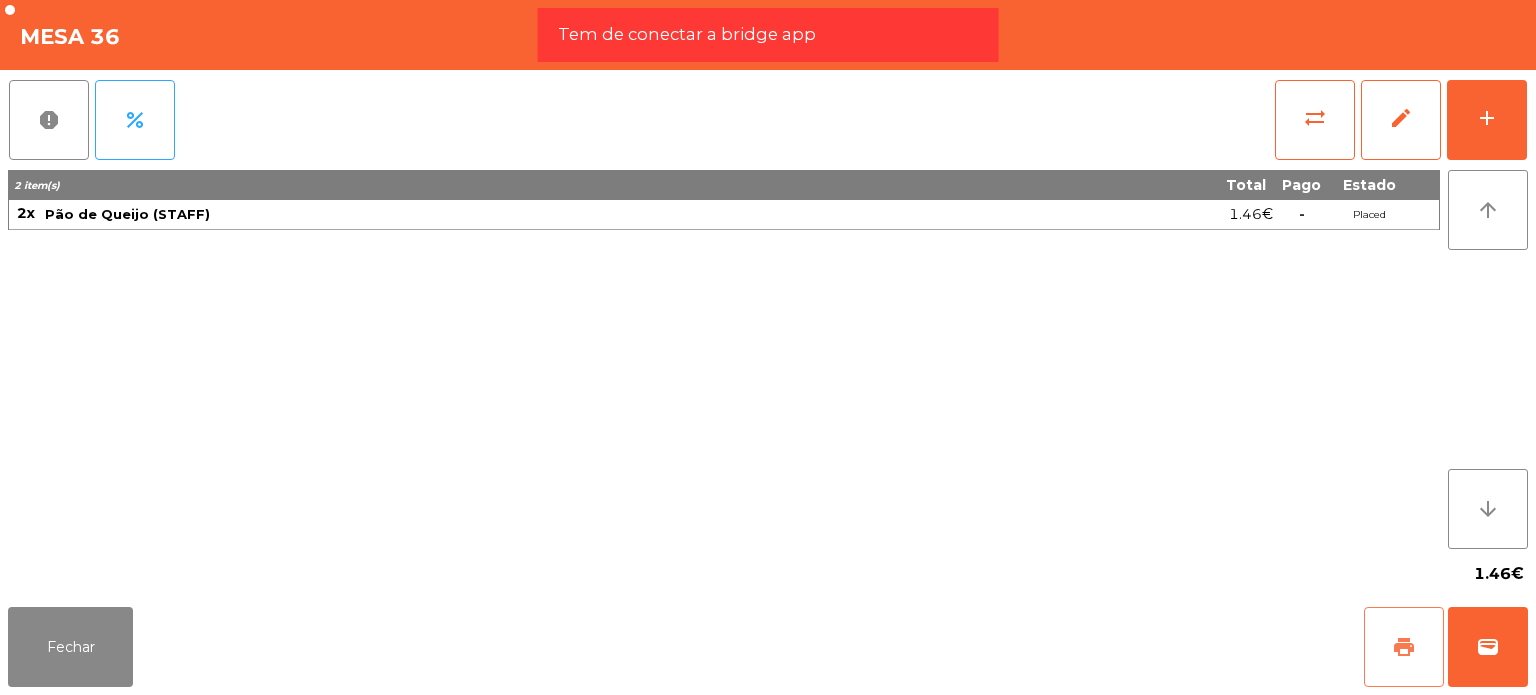 click on "print" 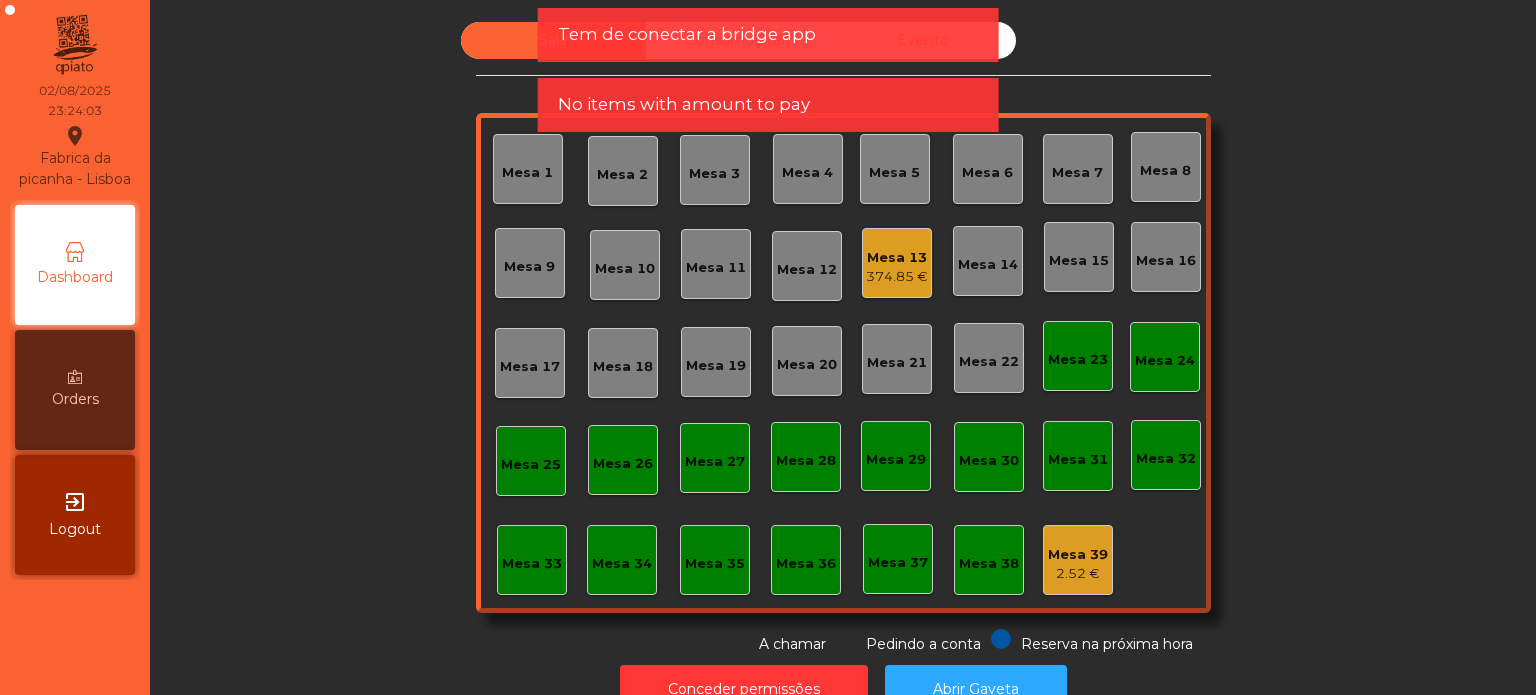 click on "Mesa 13" 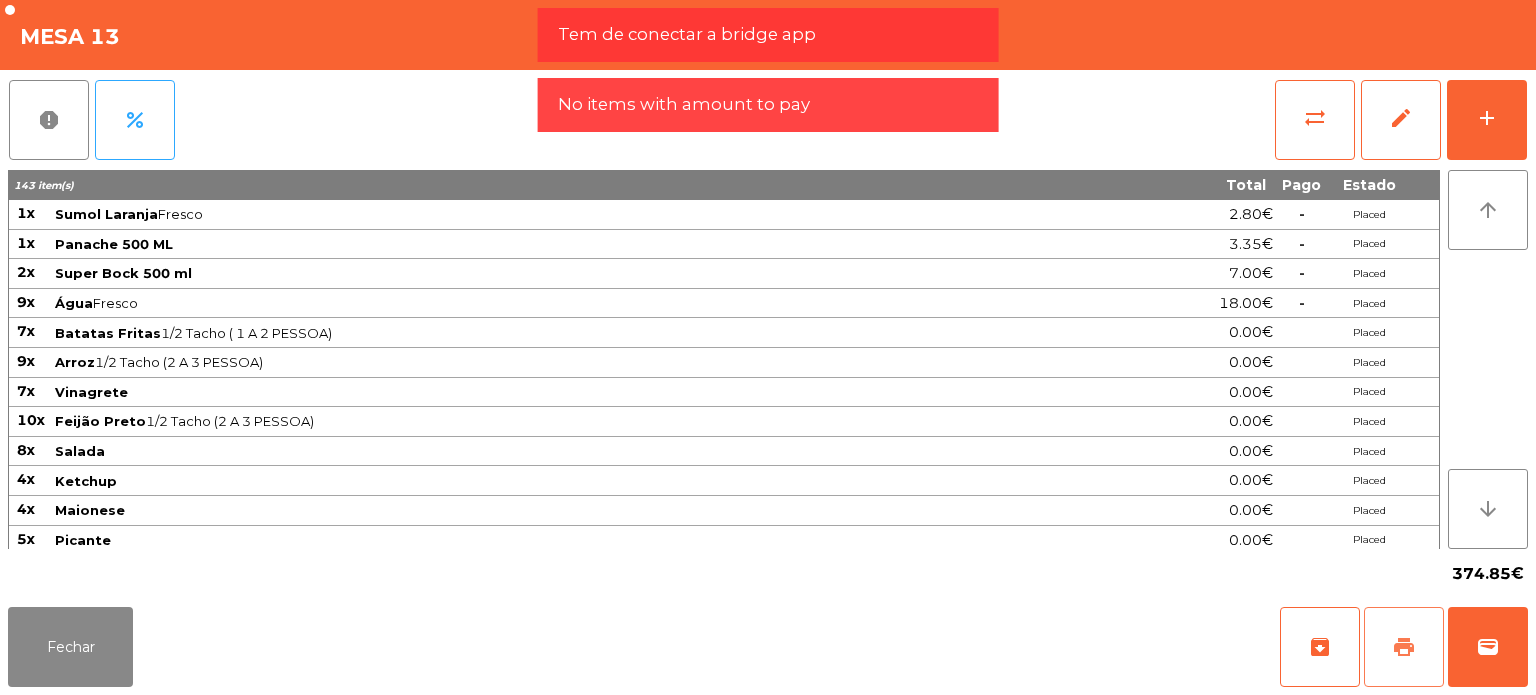click on "print" 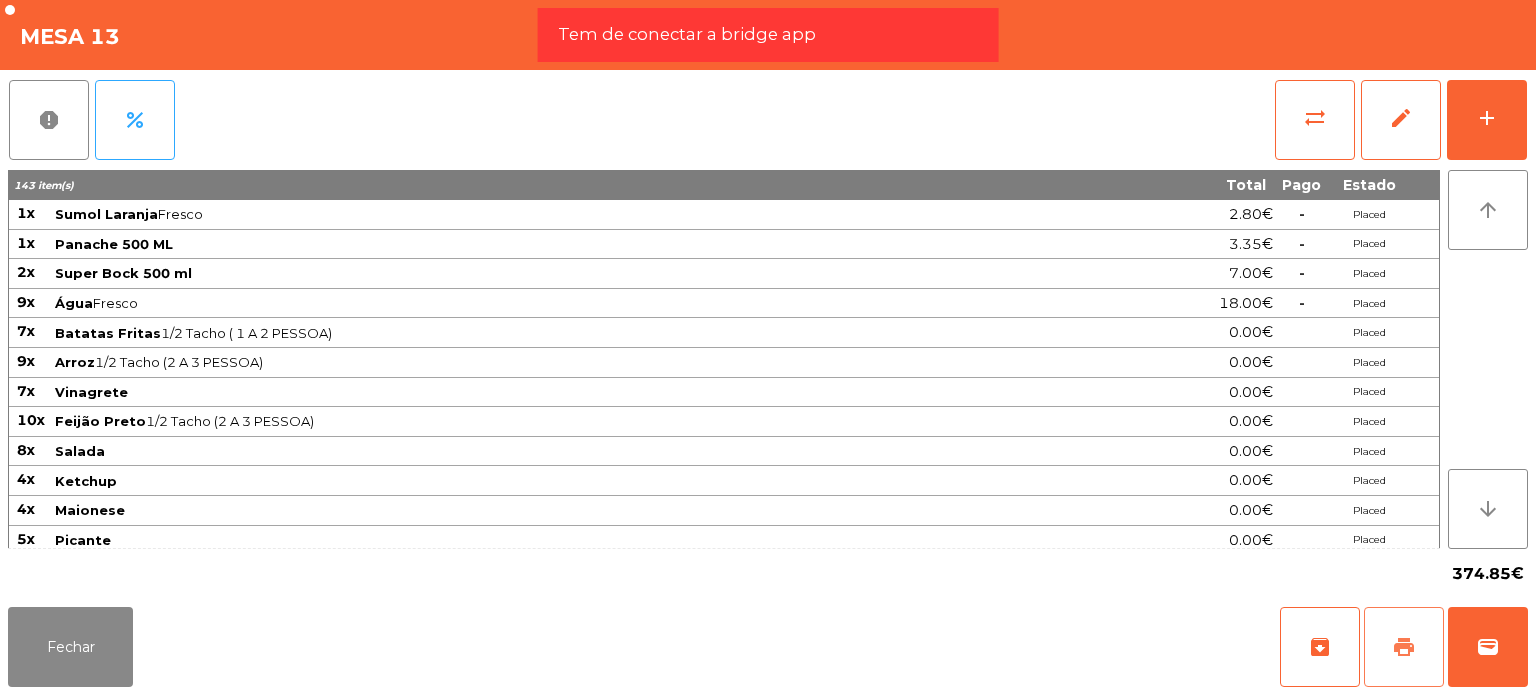 click on "print" 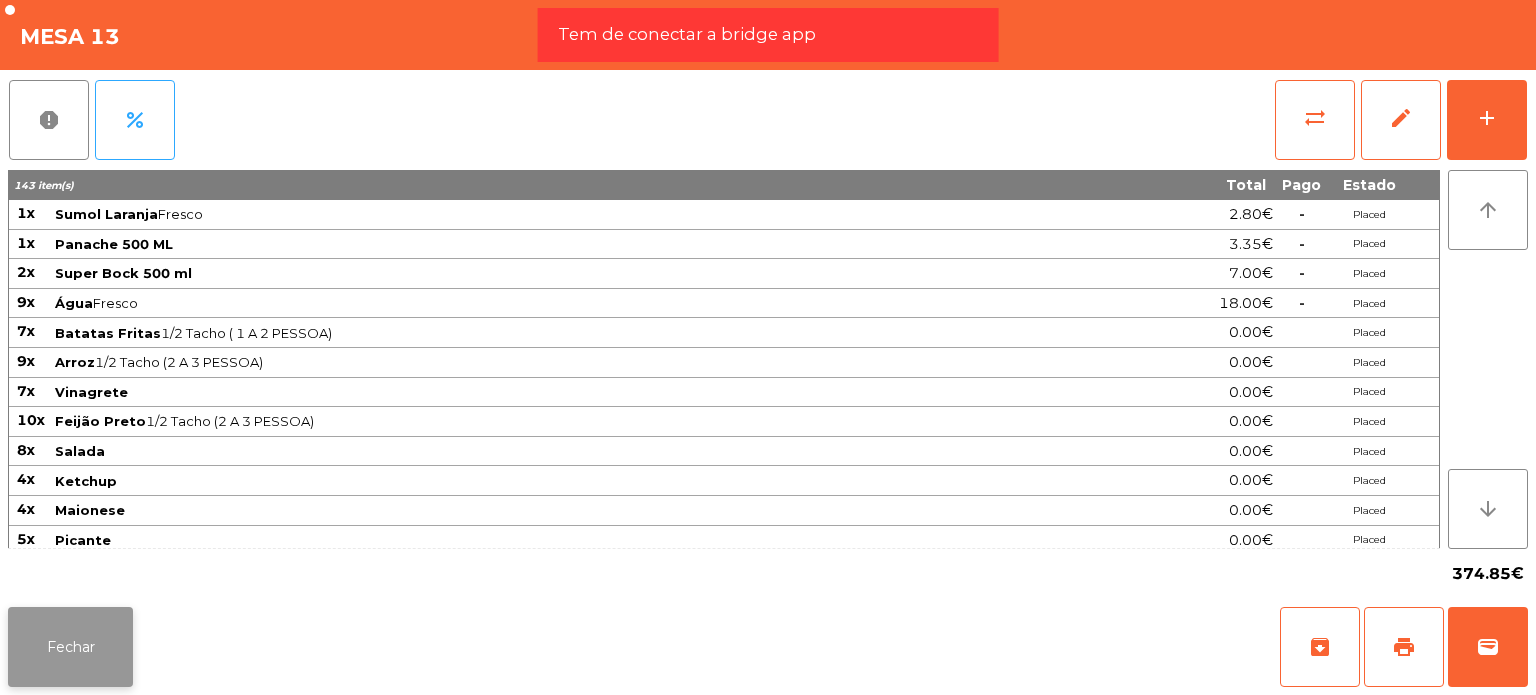 click on "Fechar" 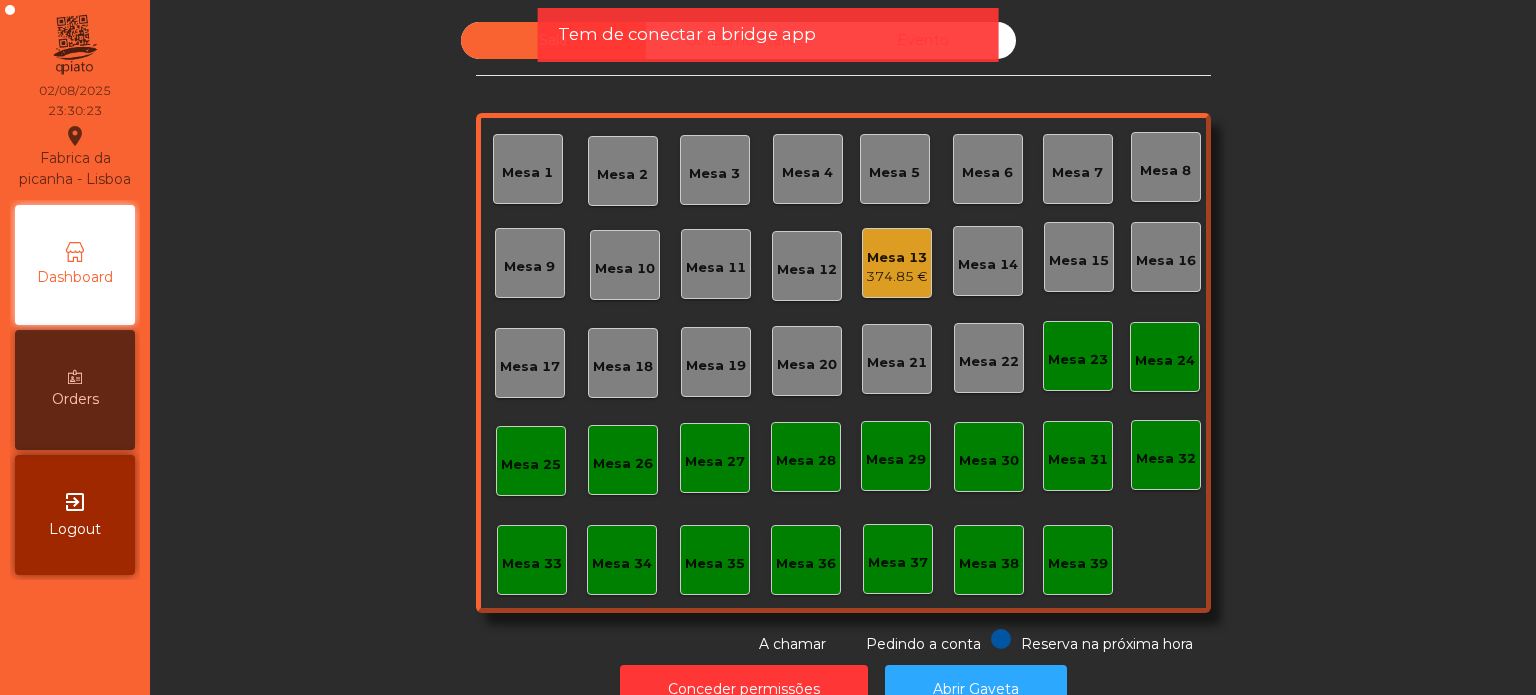 click on "Mesa 33" 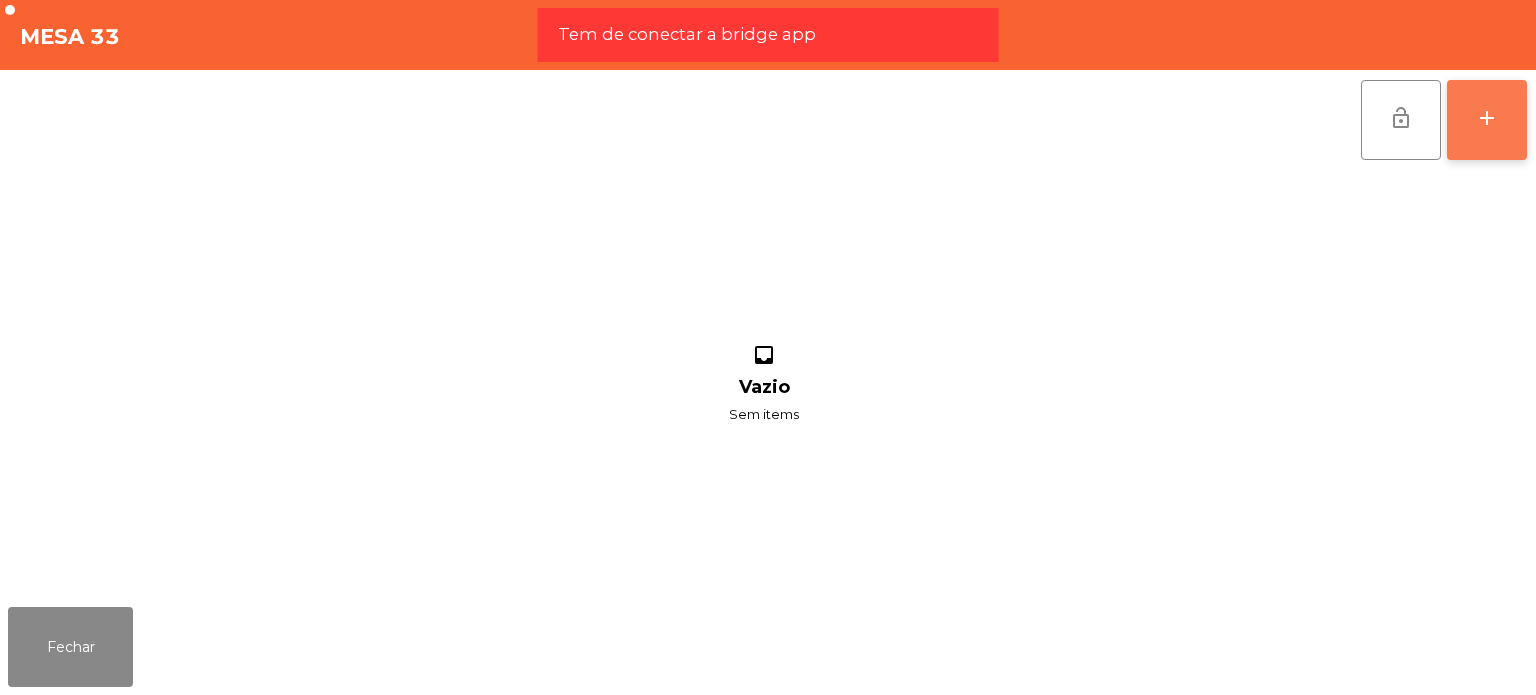 click on "add" 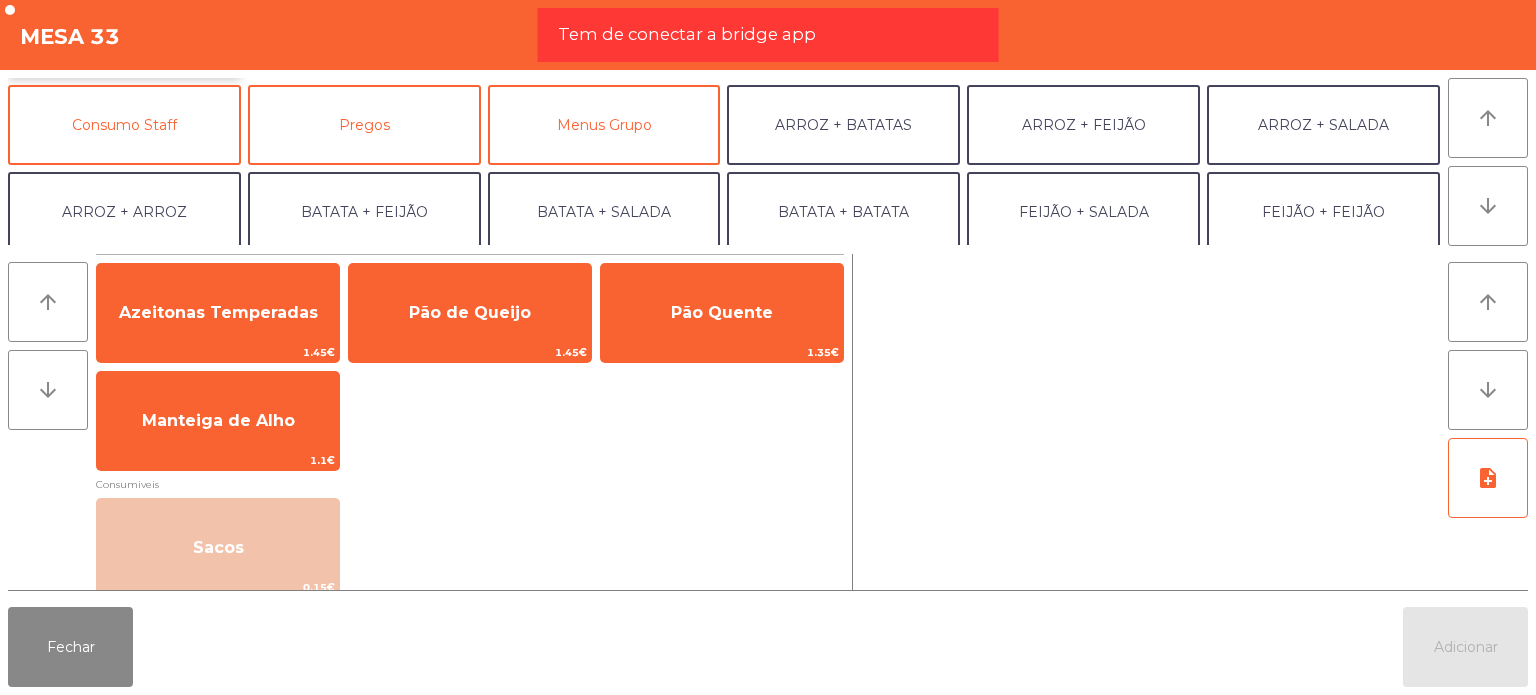 scroll, scrollTop: 168, scrollLeft: 0, axis: vertical 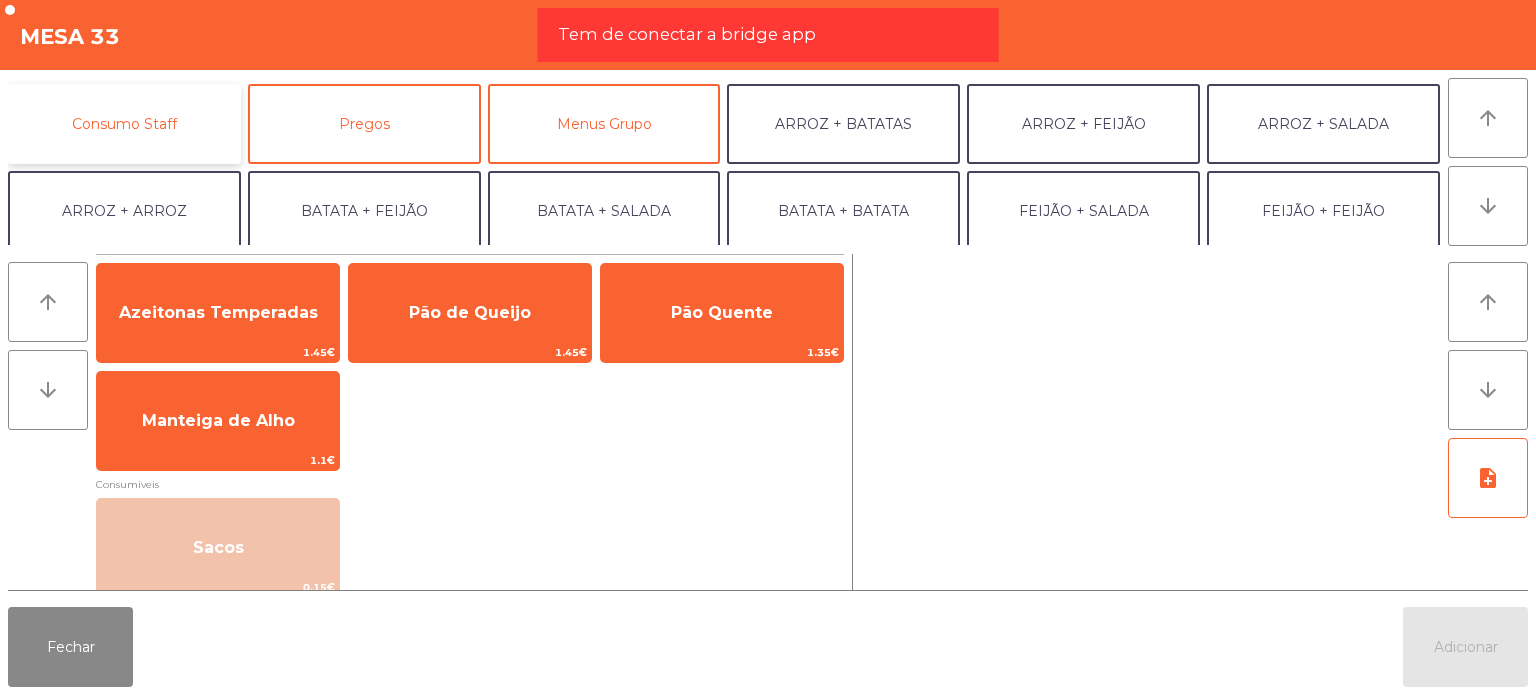 click on "Consumo Staff" 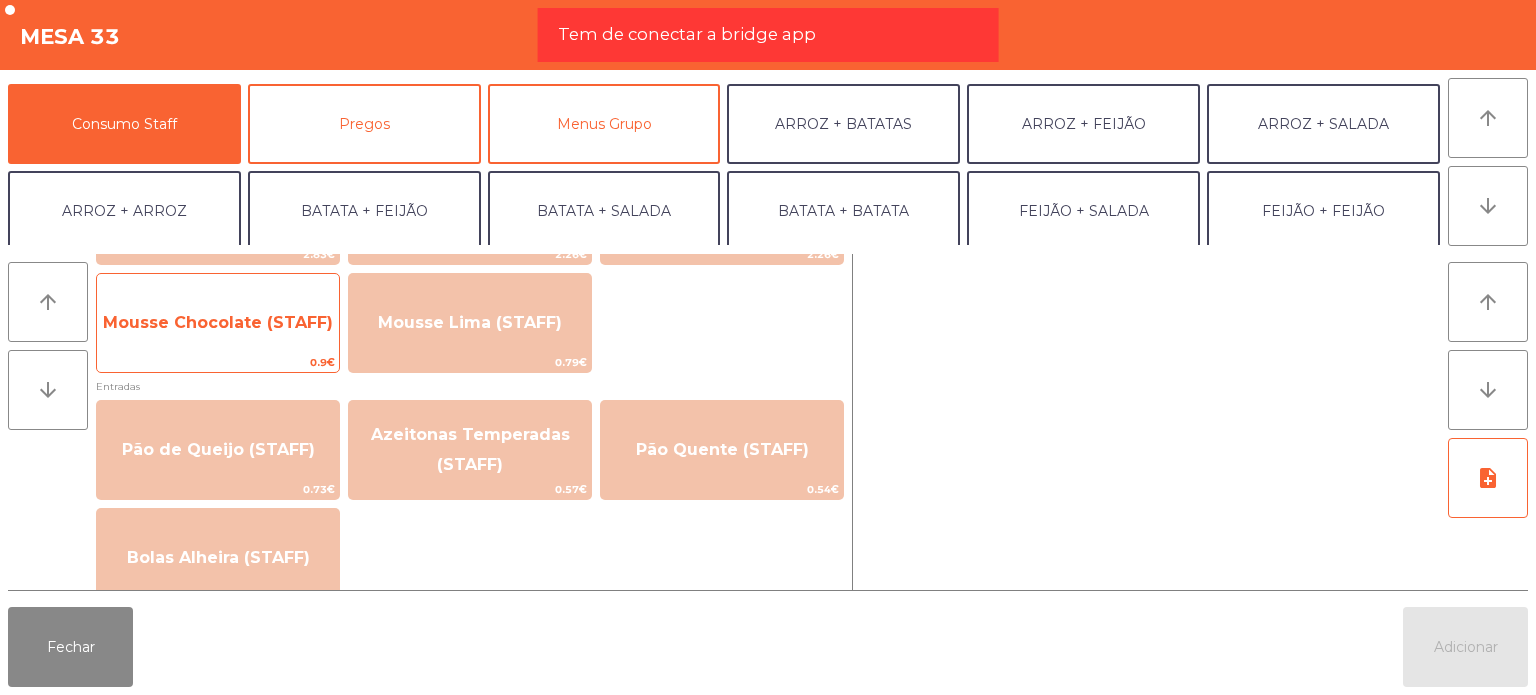 scroll, scrollTop: 1508, scrollLeft: 0, axis: vertical 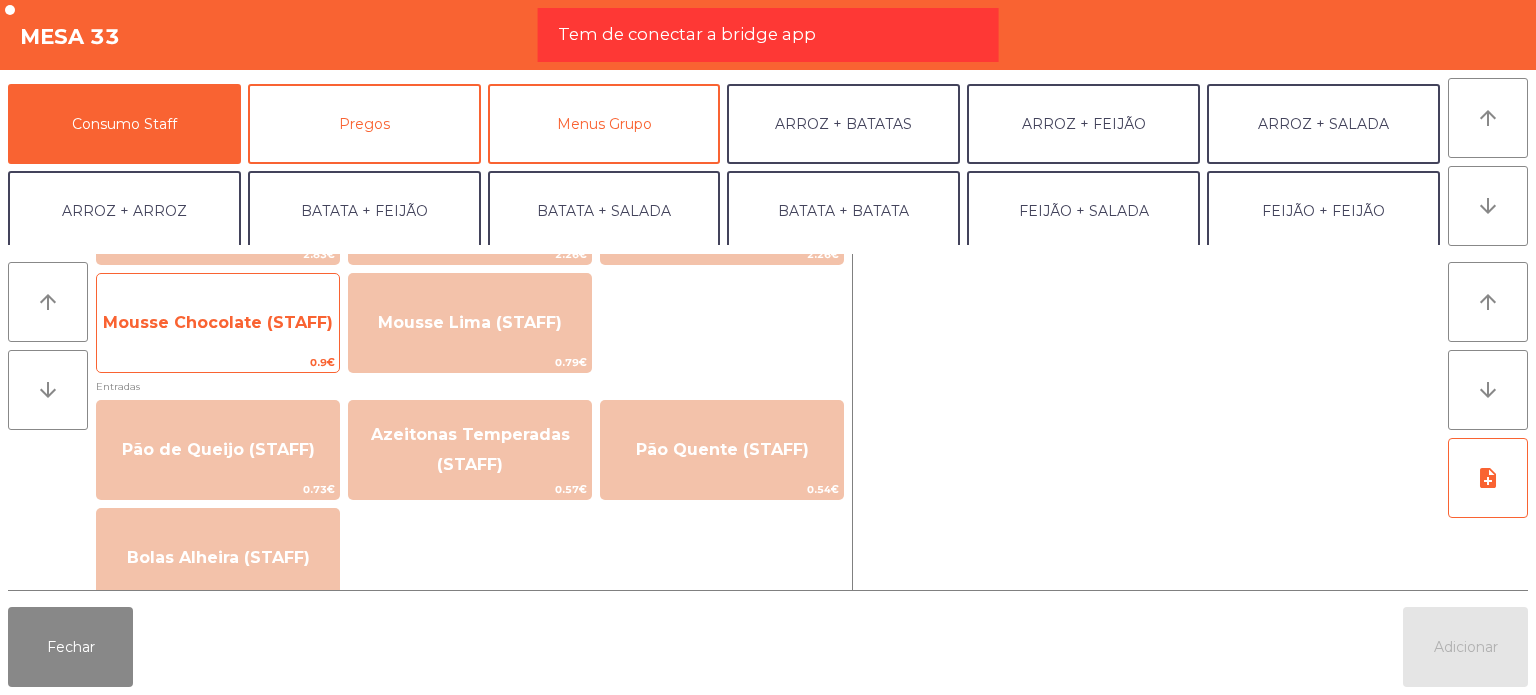click on "Pão de Queijo (STAFF)" 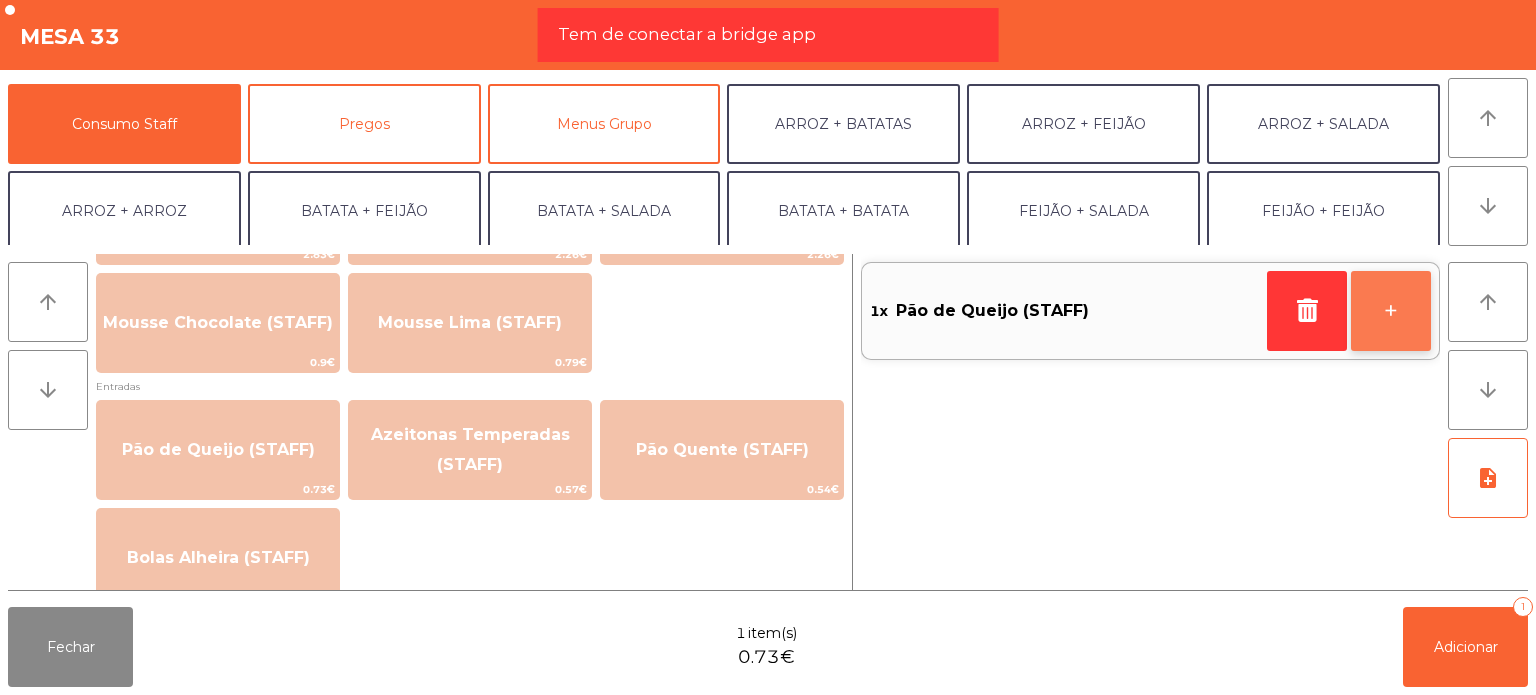 click on "+" 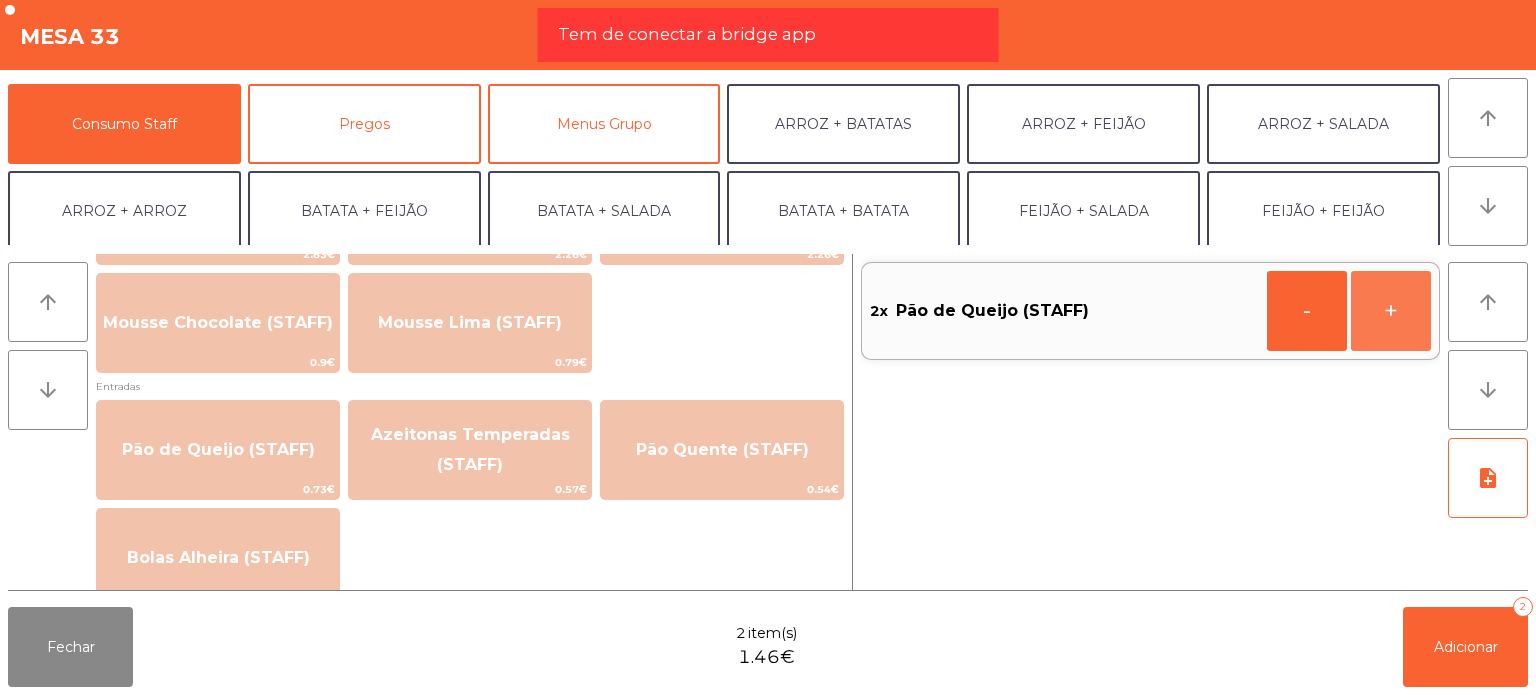 click on "+" 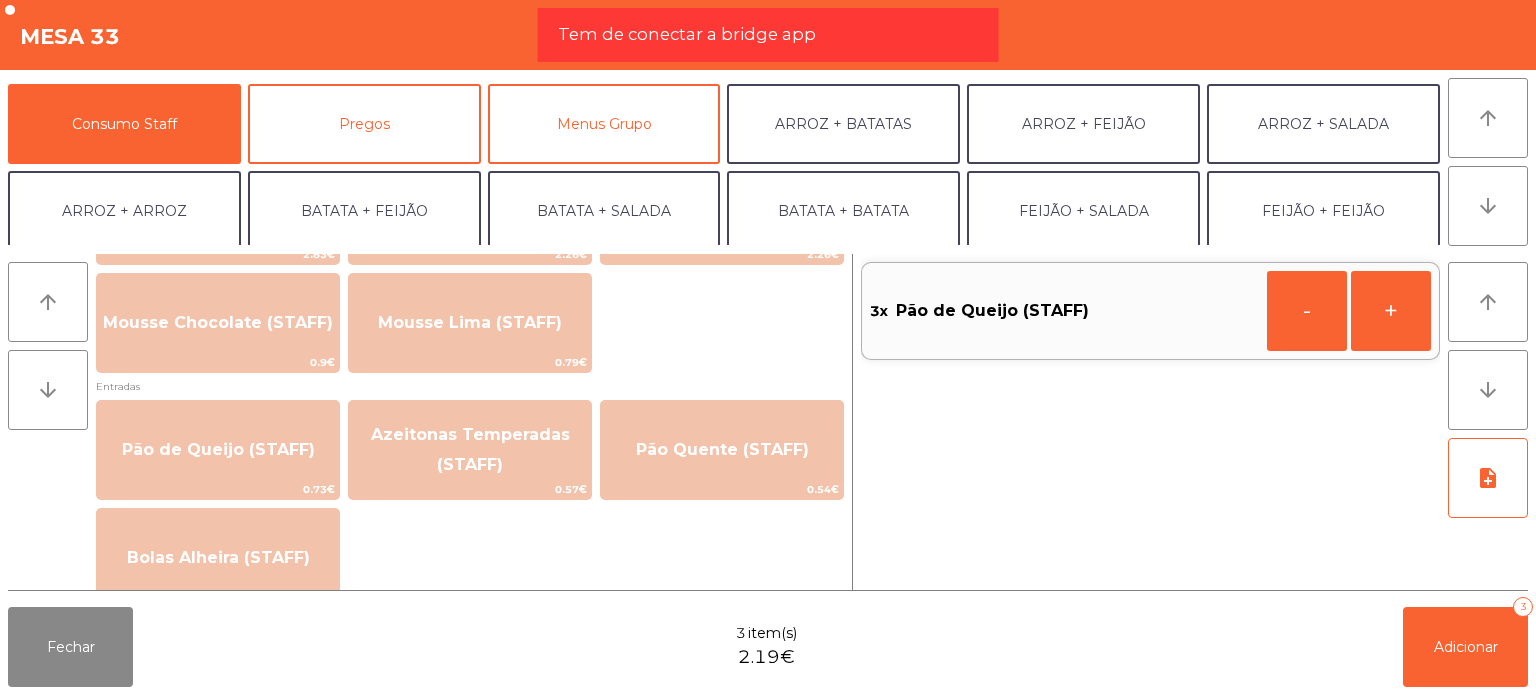 click on "+" 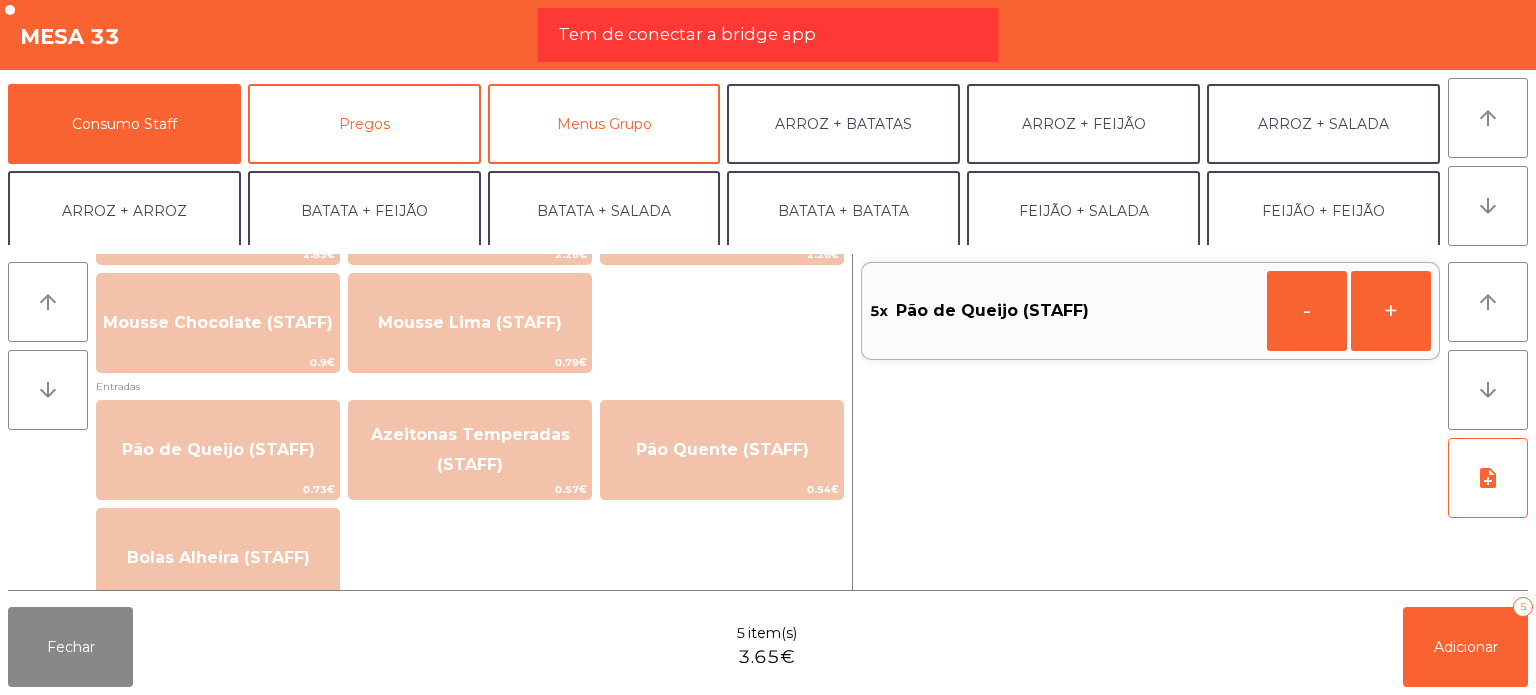 click on "+" 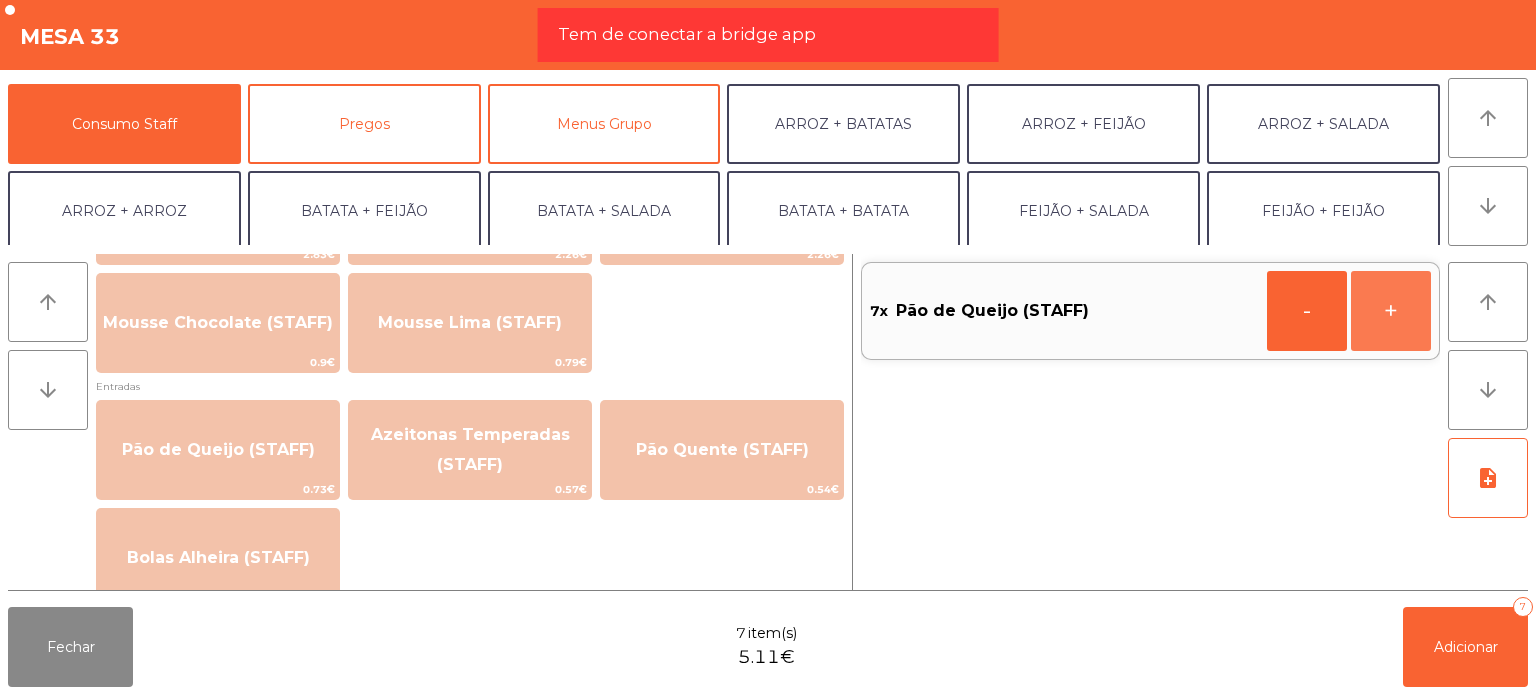 click on "+" 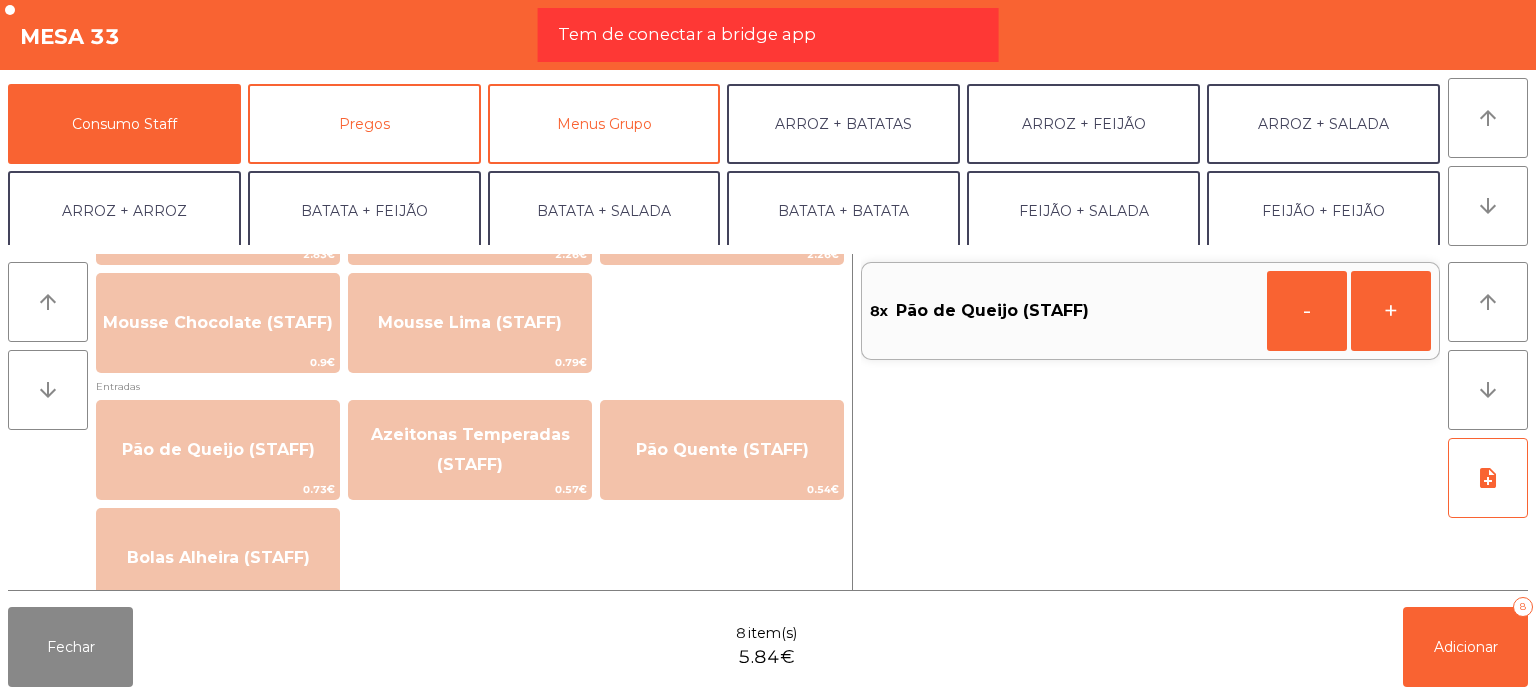 click on "+" 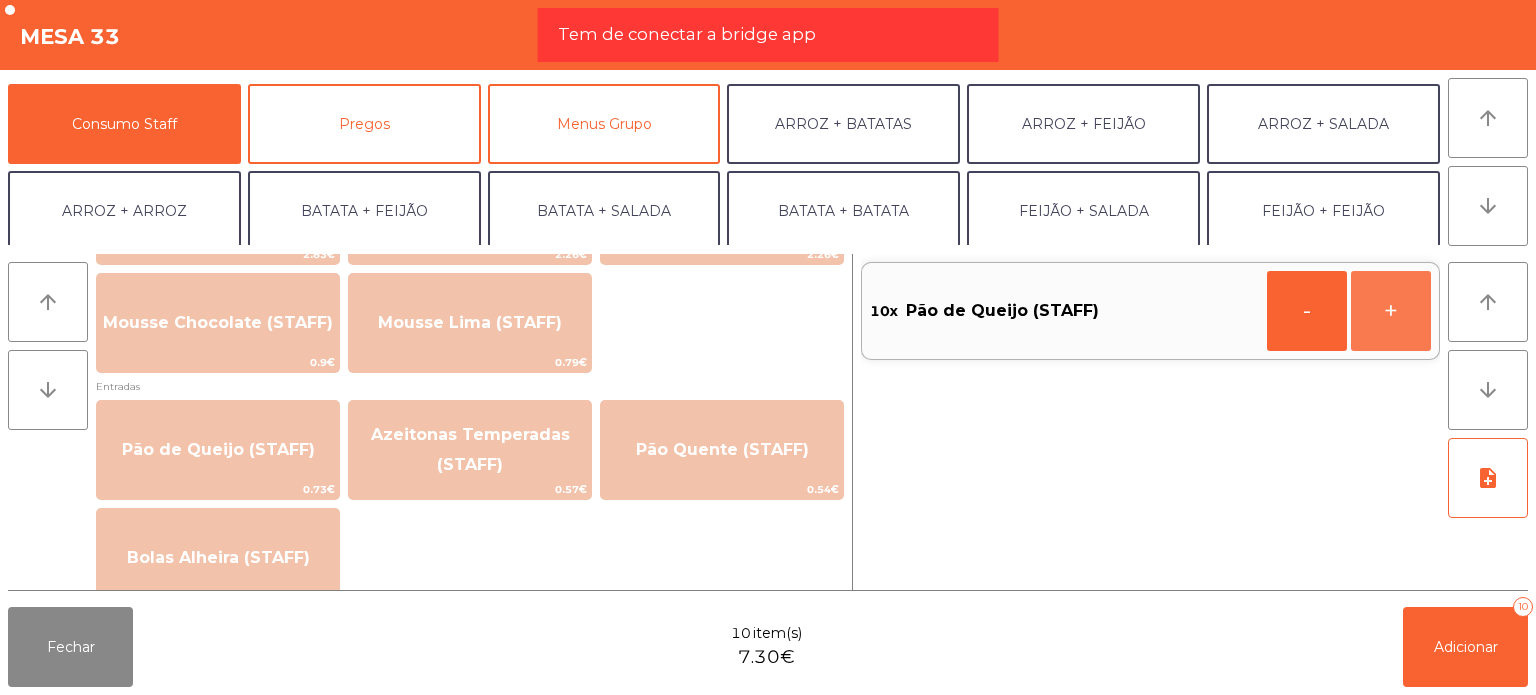 click on "+" 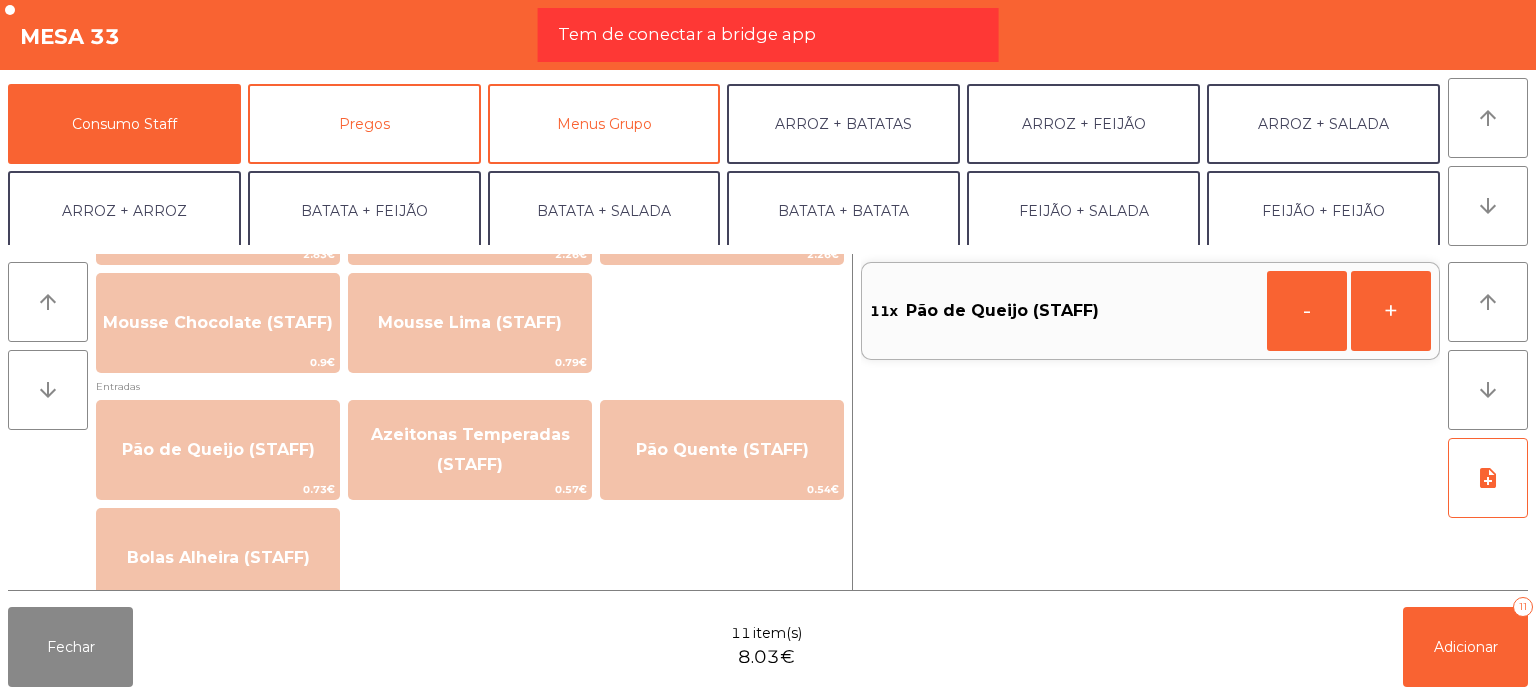 click on "+" 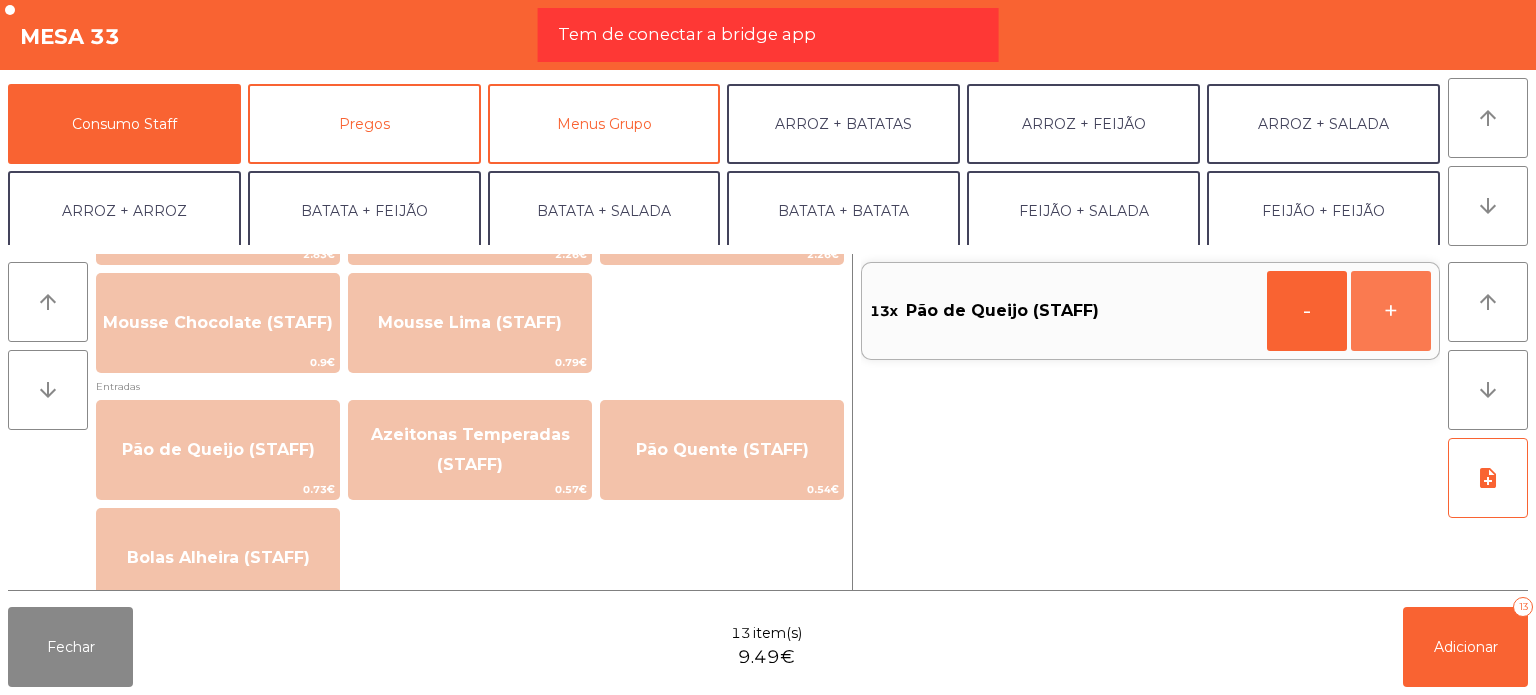 click on "+" 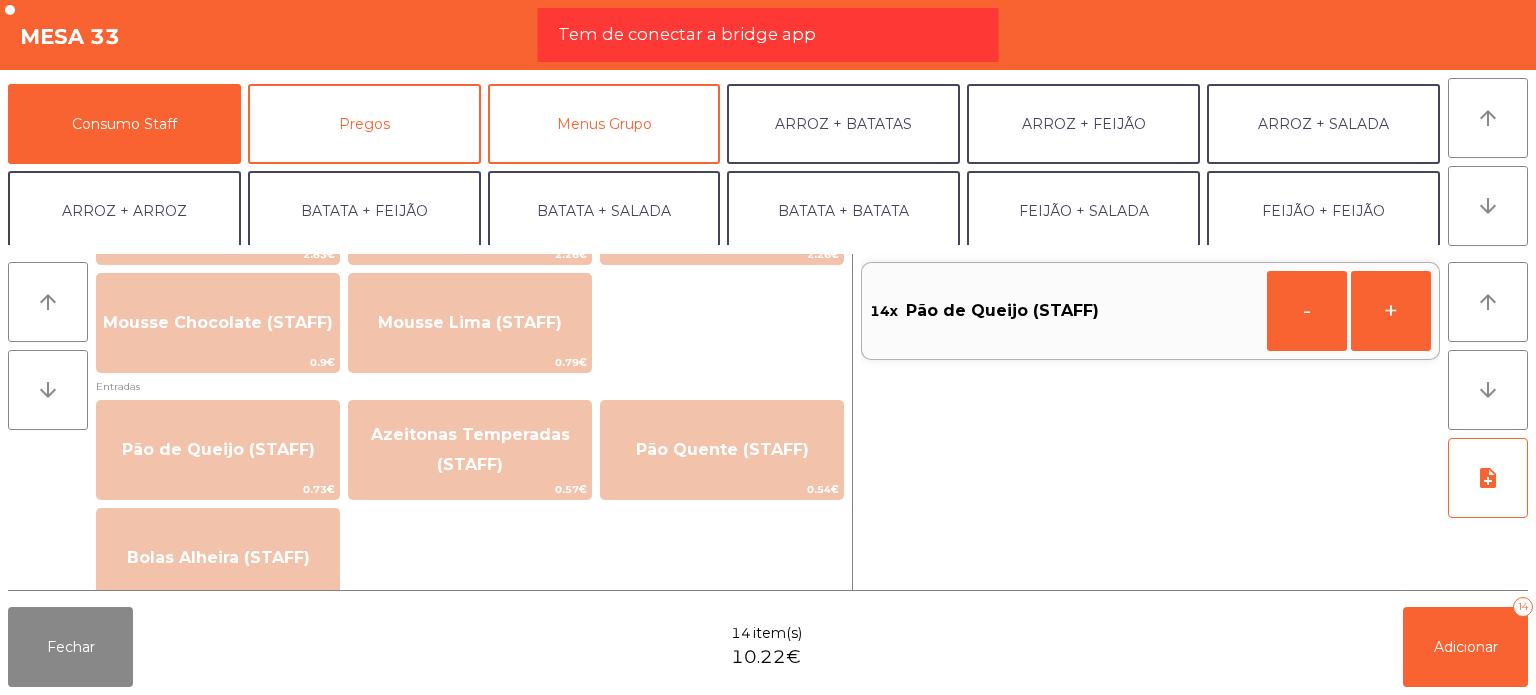 click on "+" 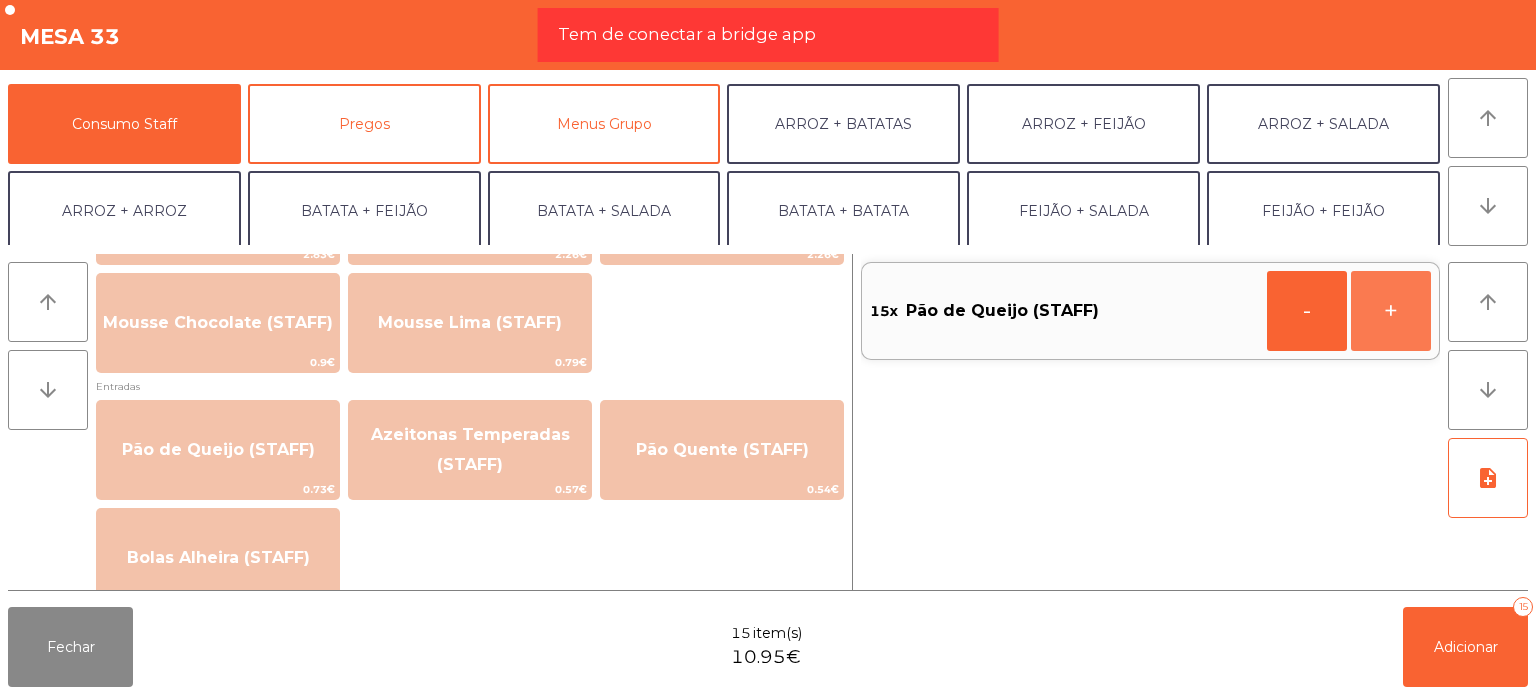 click on "+" 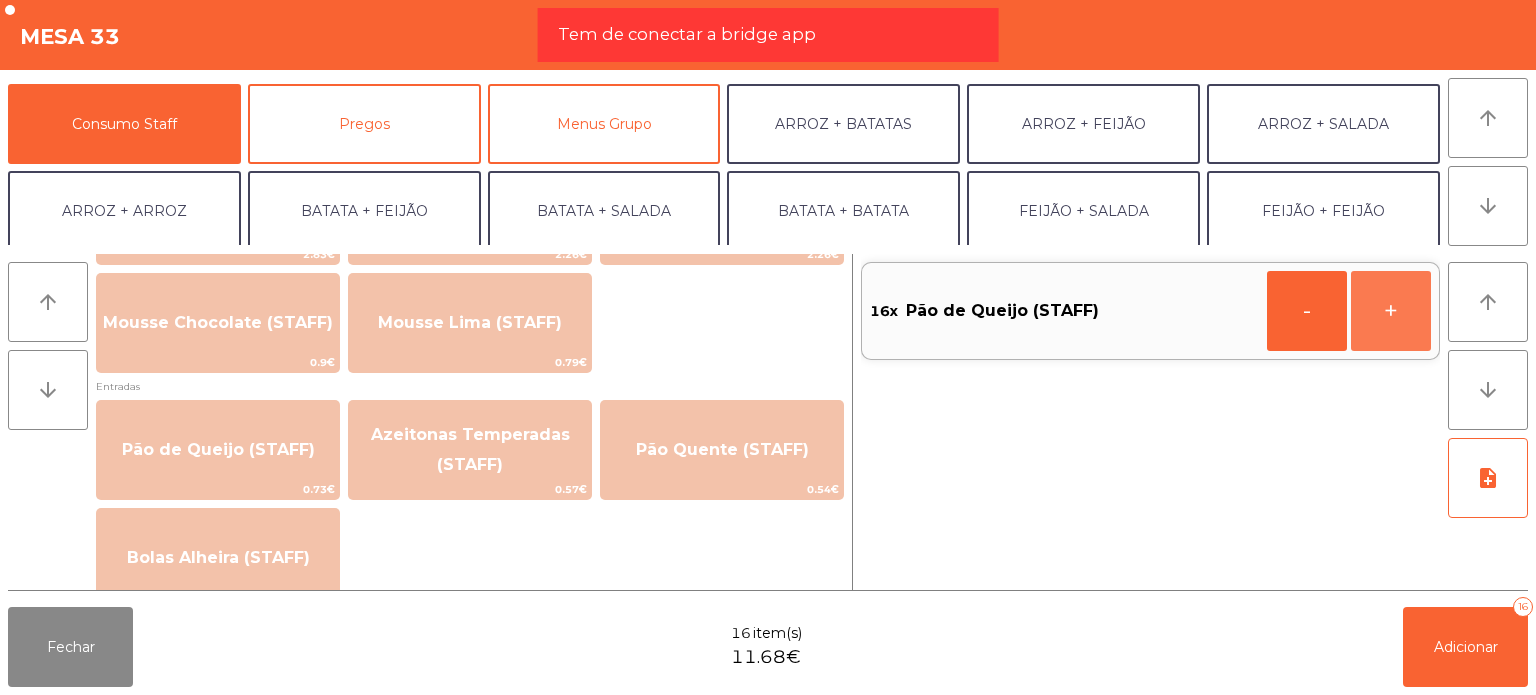 click on "+" 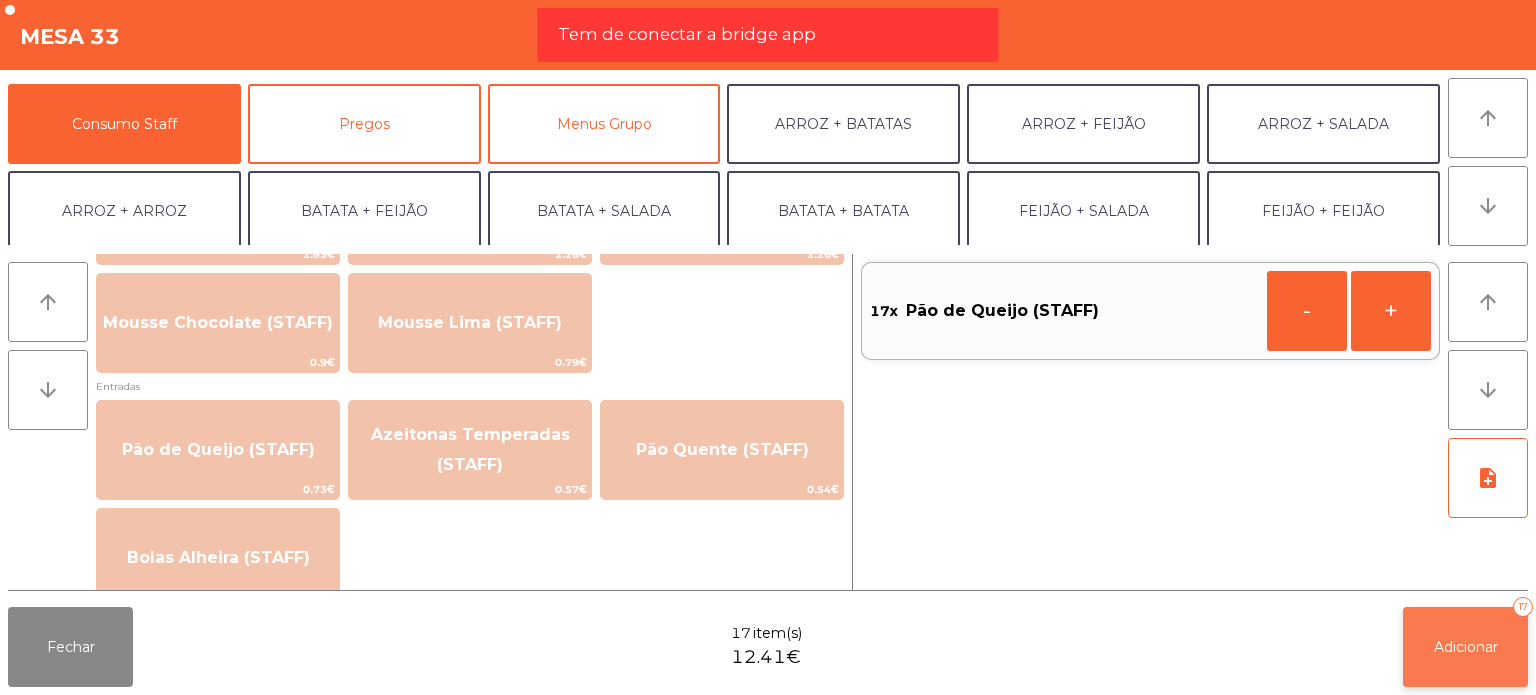 click on "Adicionar" 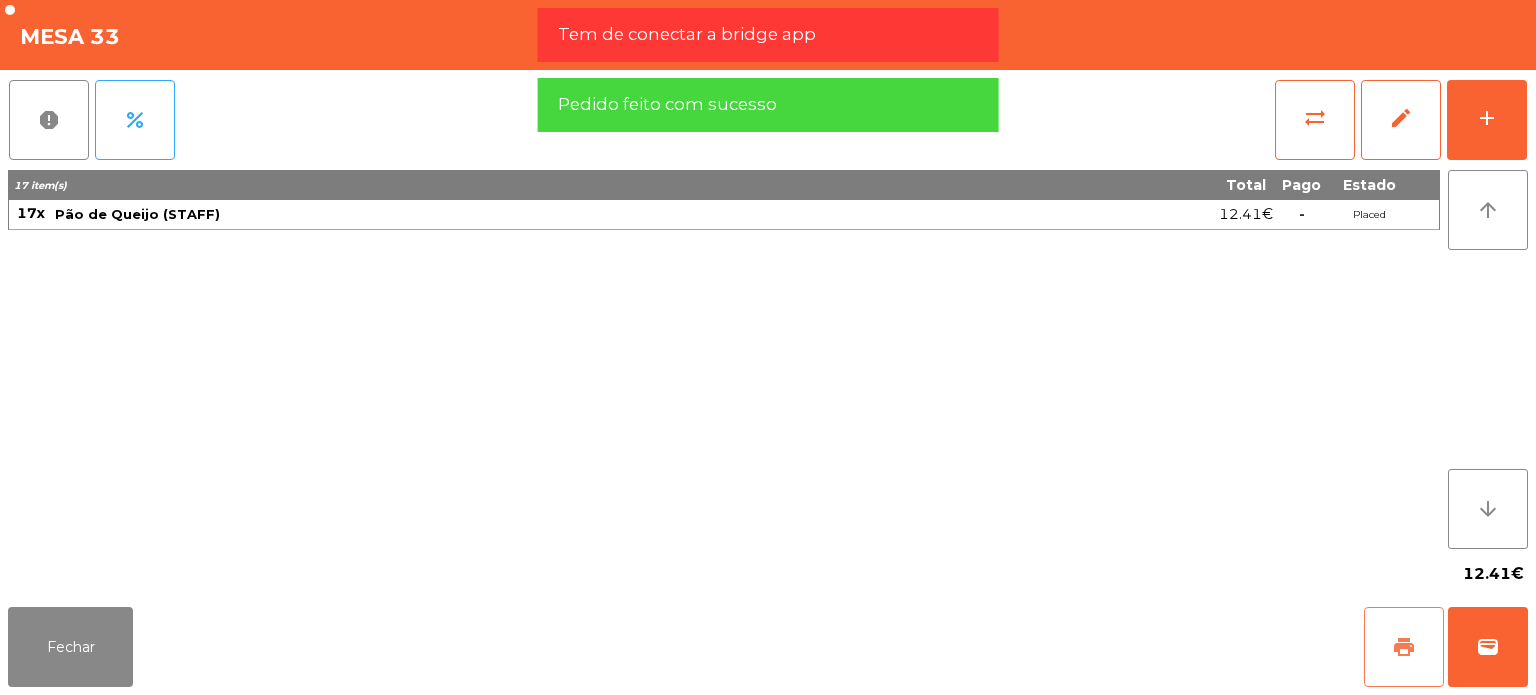 click on "print" 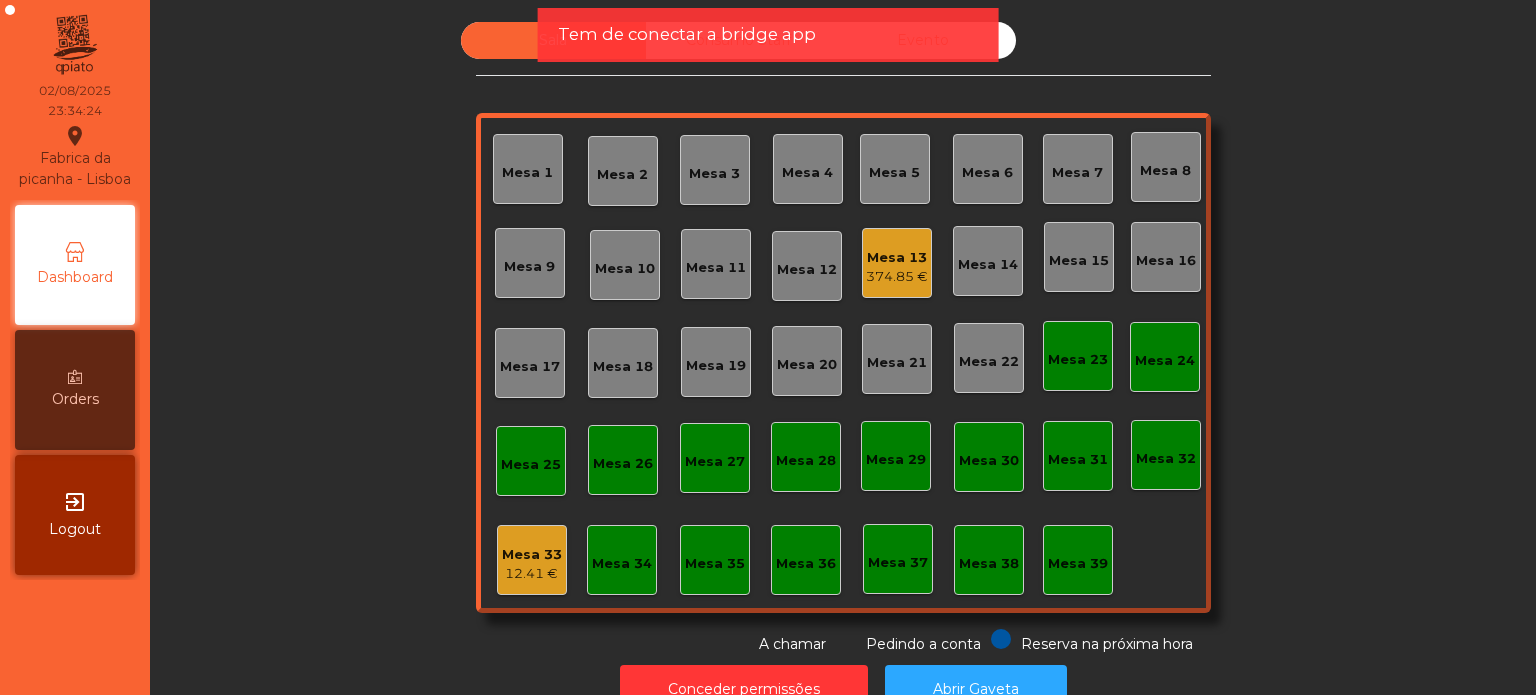 click on "Tem de conectar a bridge app" 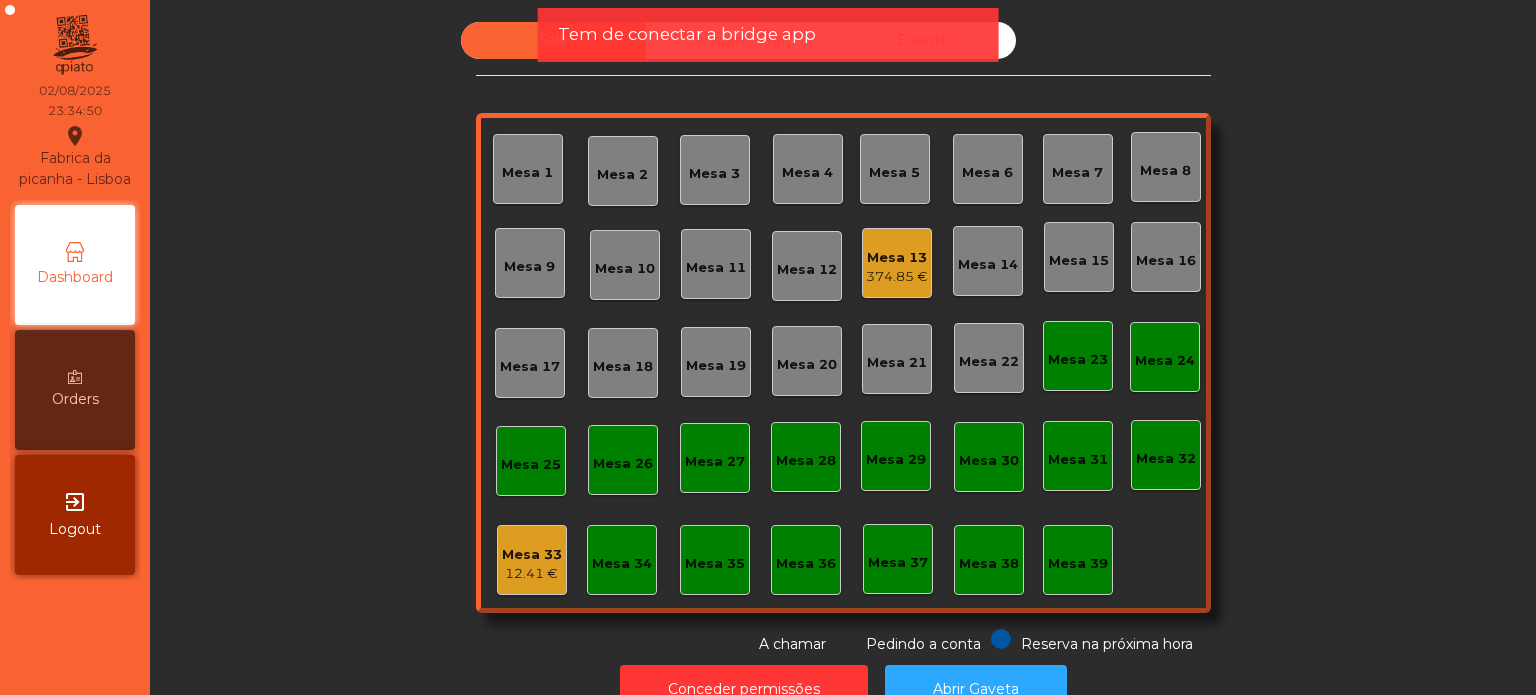 click on "Mesa 33" 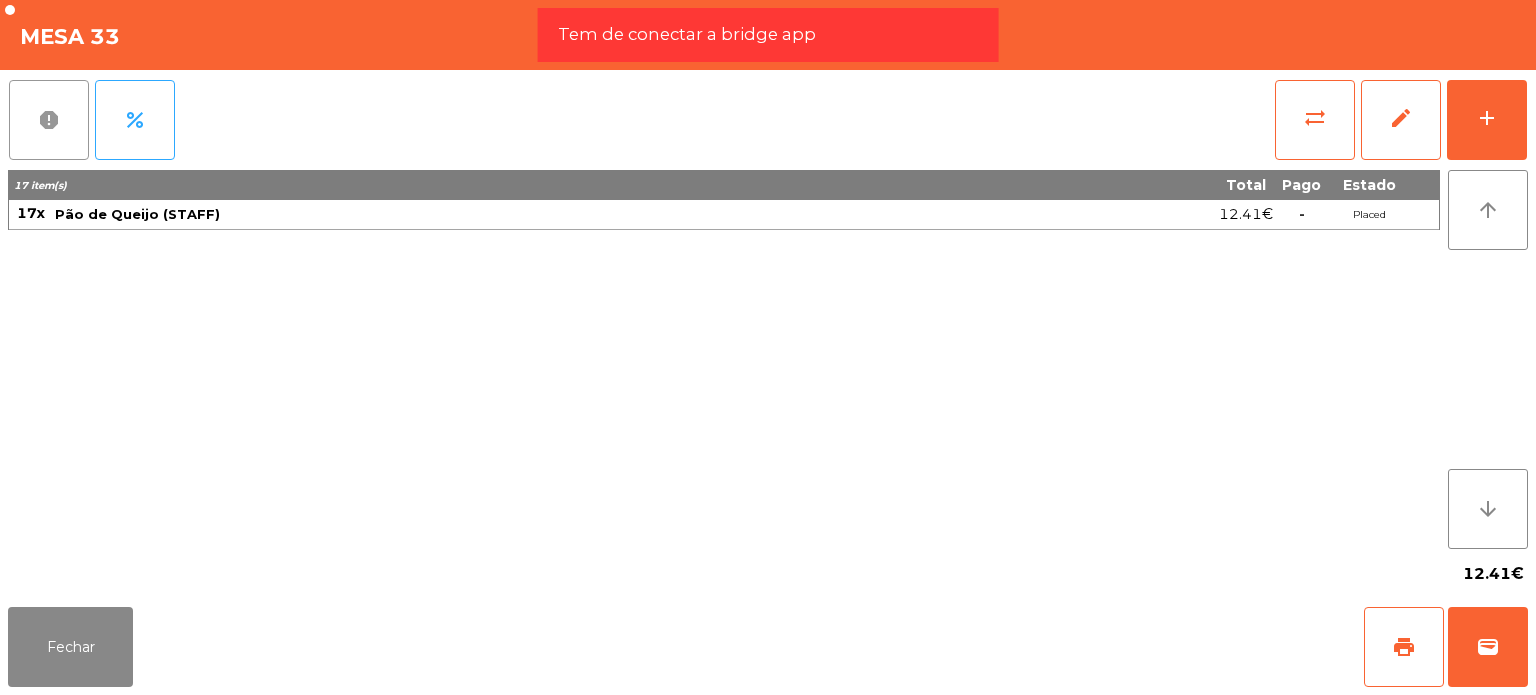 click on "report" 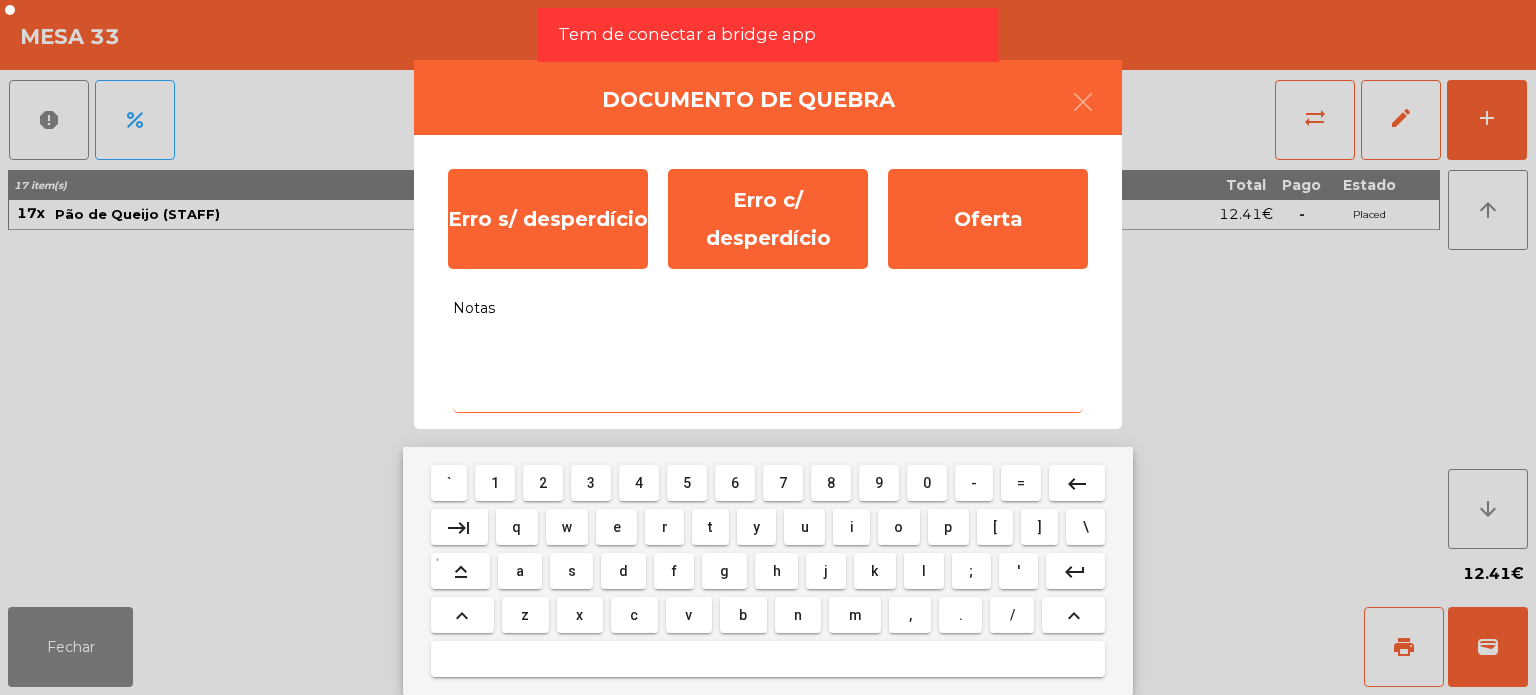 click on "Notas" at bounding box center [768, 371] 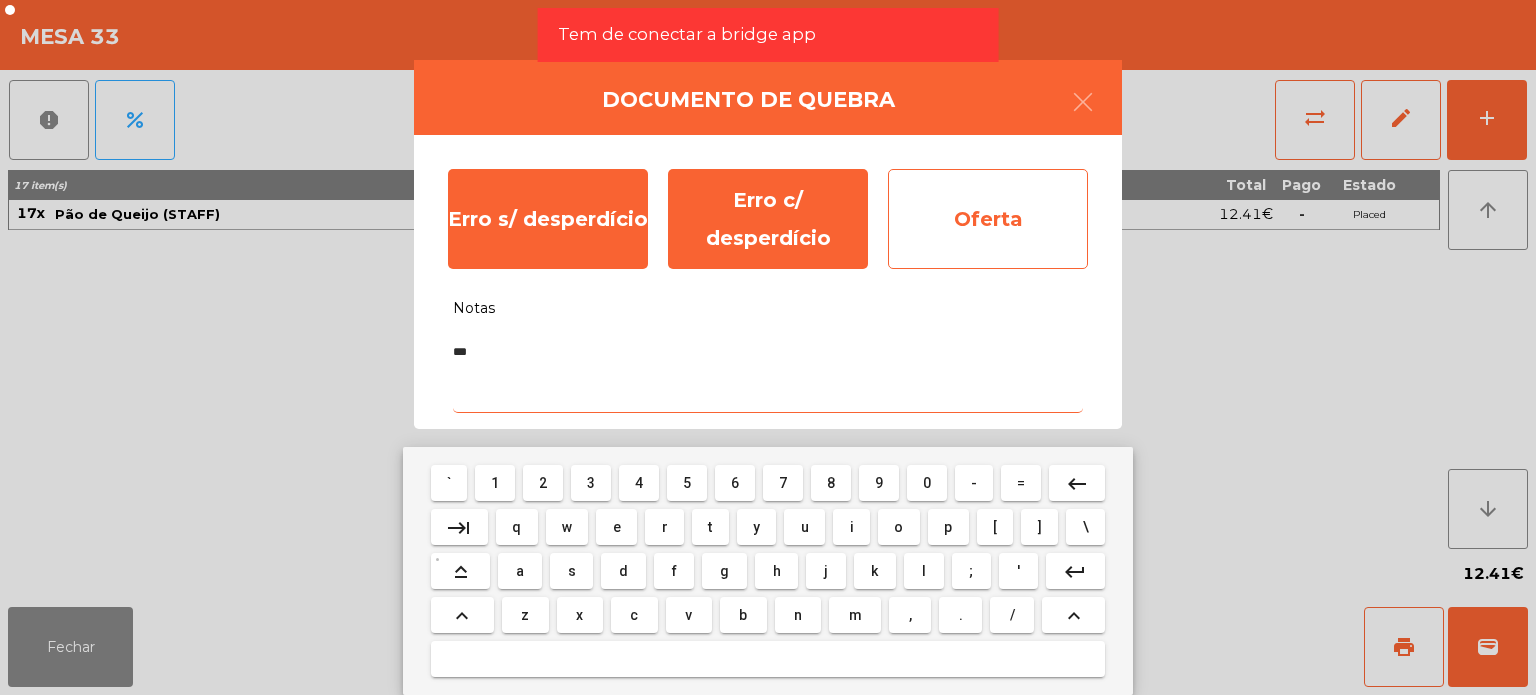 type on "***" 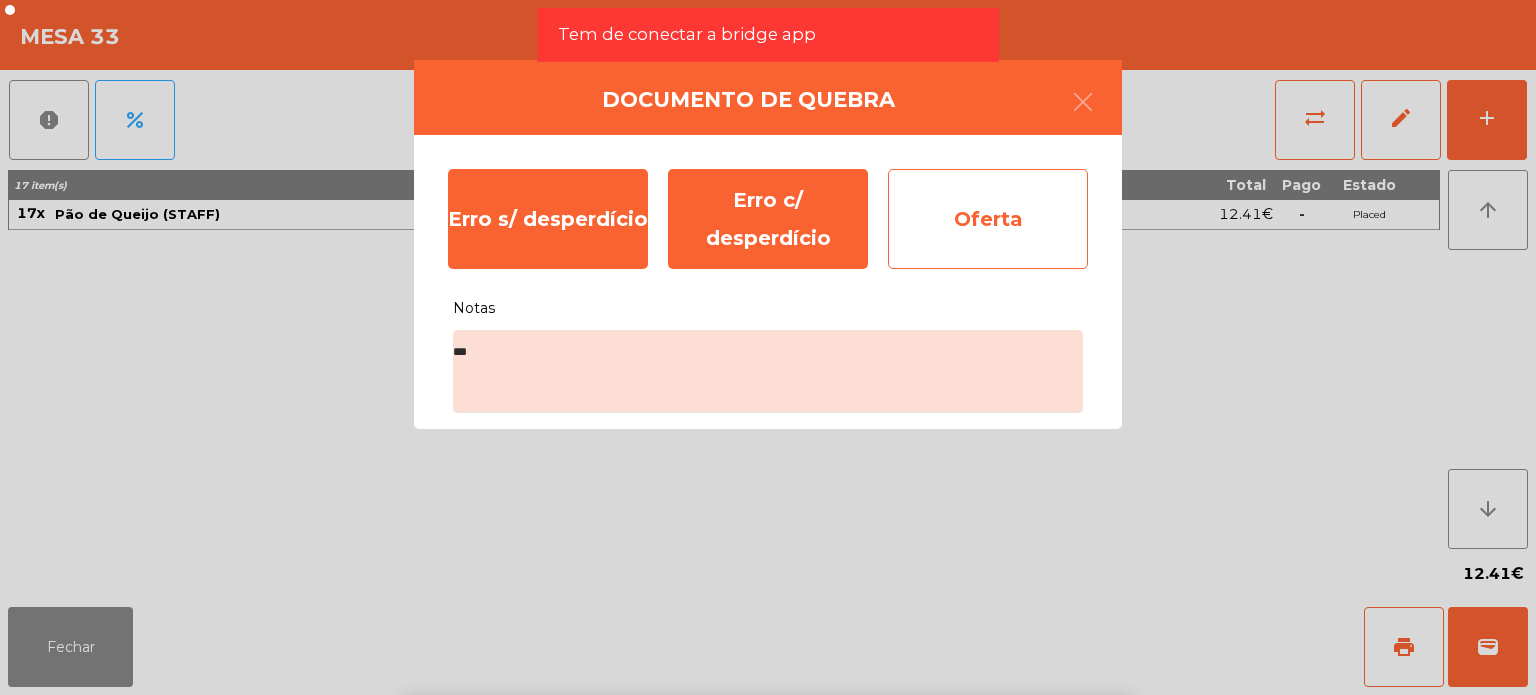 click on "Oferta" 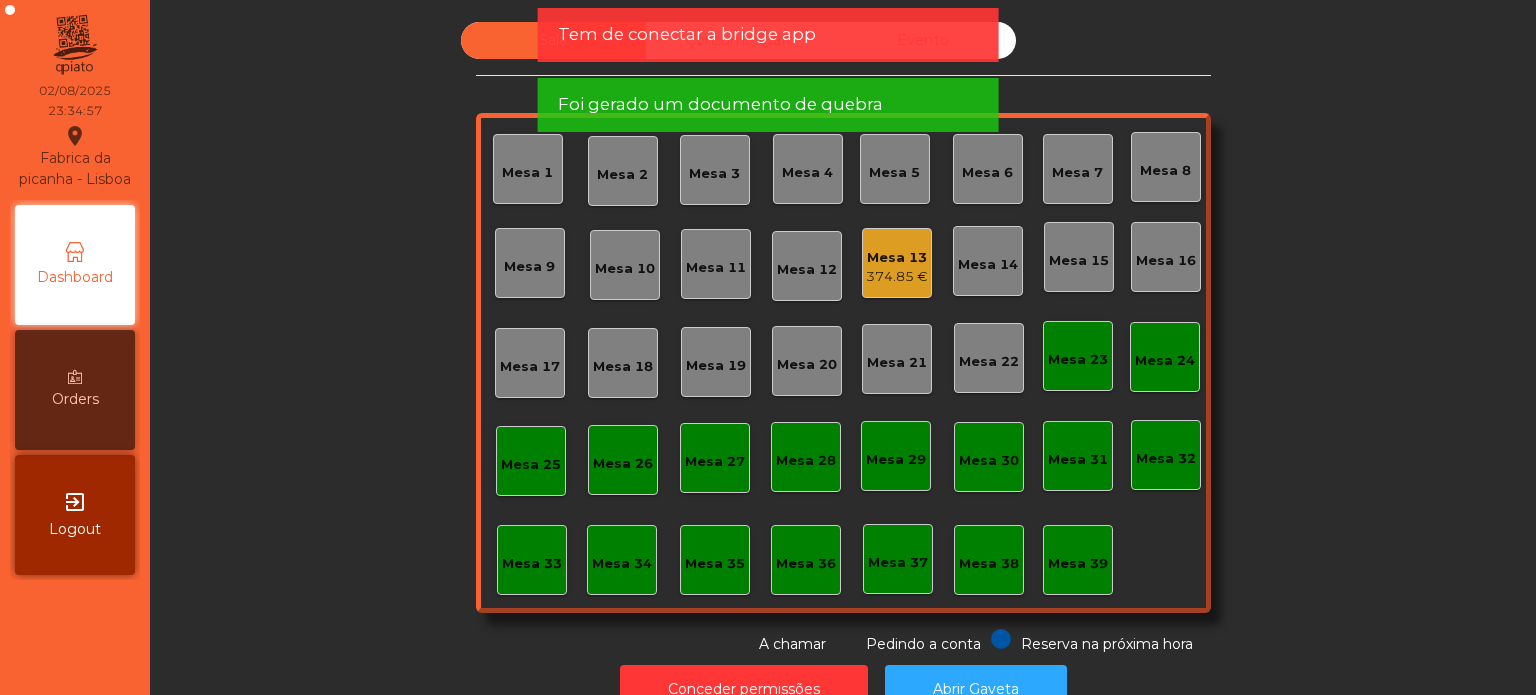 click on "Sala Consumo [STAFF] Evento Mesa 1 Mesa 2 Mesa 3 Mesa 4 Mesa 5 Mesa 6 Mesa 7 Mesa 8 Mesa 9 374.85 € Mesa 14 Mesa 15 Mesa 16 Mesa 17 Mesa 18 Mesa 19 Mesa 20 Mesa 21 Mesa 22 Mesa 23 Mesa 24 Mesa 25 Mesa 26 Mesa 27 Mesa 28 Mesa 29 Mesa 30 Mesa 31 Mesa 32 Mesa 33 Mesa 34 Mesa 35 Mesa 36 Mesa 37 Mesa 38 Mesa 39 Reserva na próxima hora Pedindo a conta A chamar" 